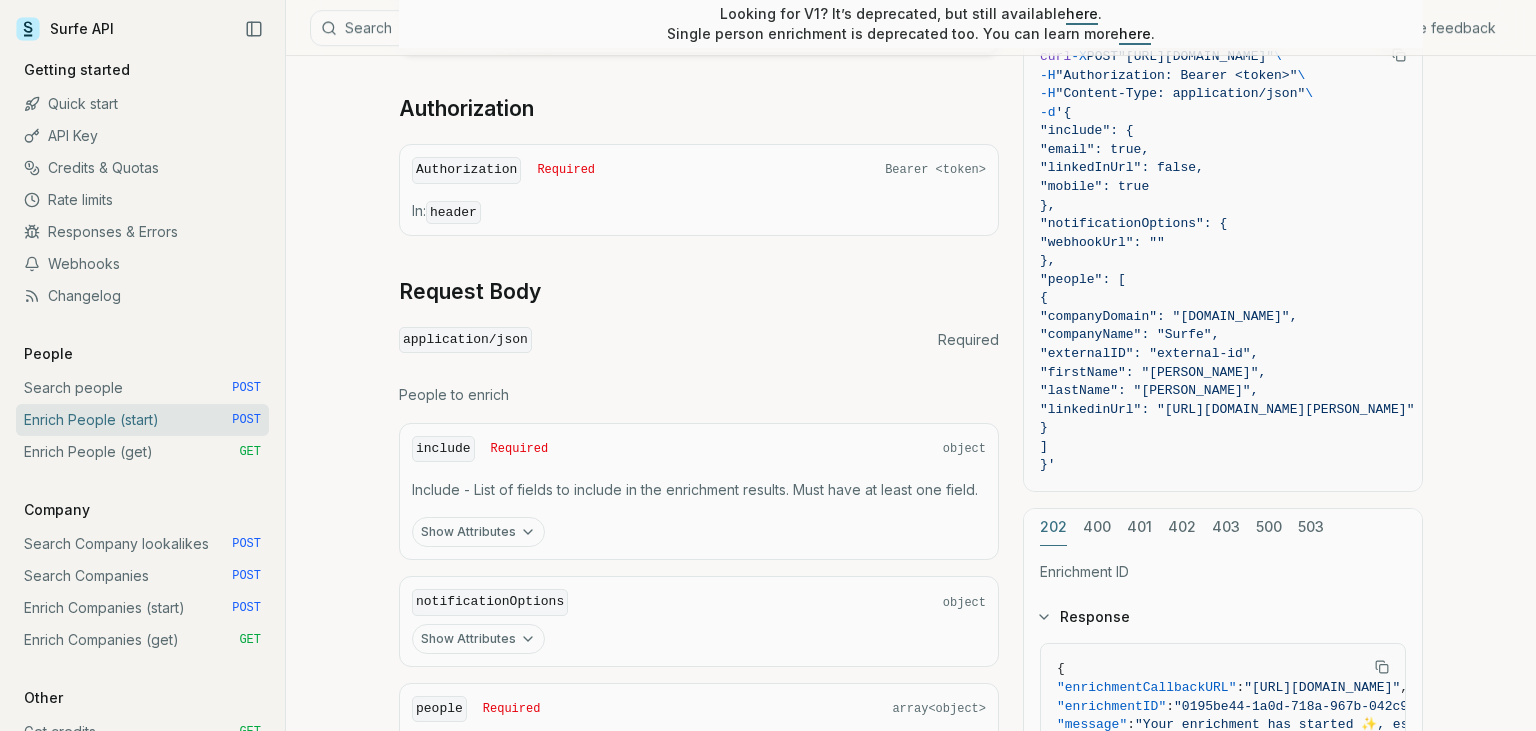 scroll, scrollTop: 672, scrollLeft: 0, axis: vertical 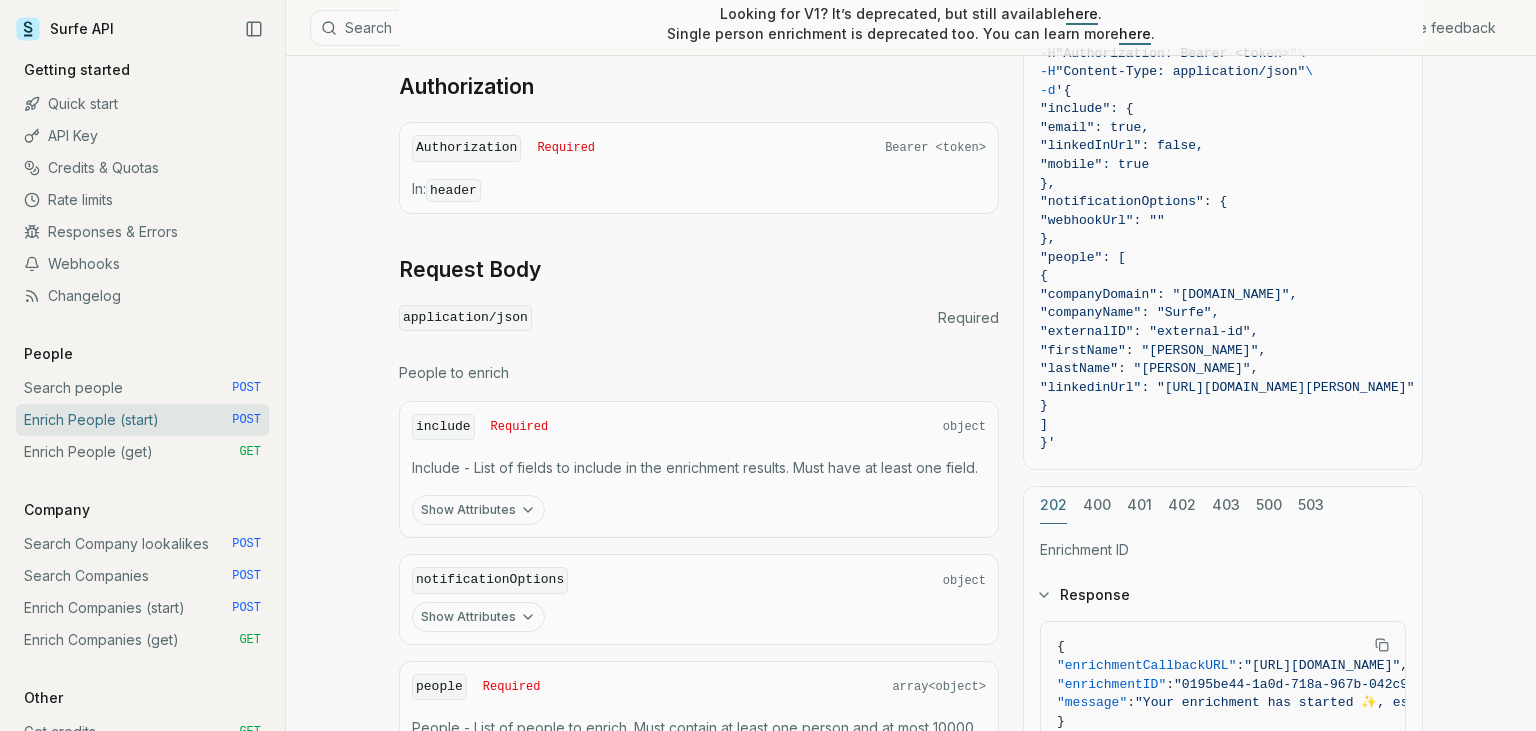 click 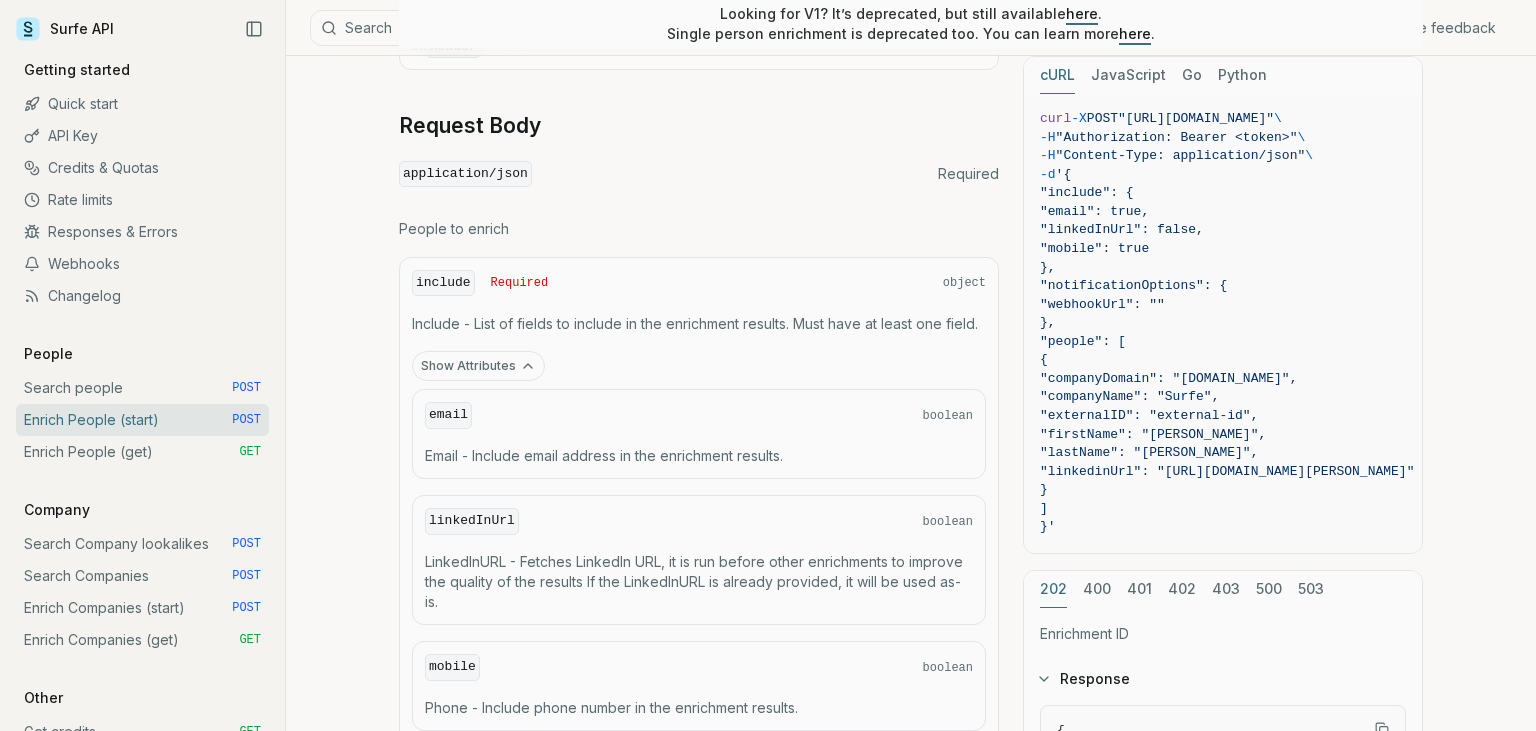 scroll, scrollTop: 864, scrollLeft: 0, axis: vertical 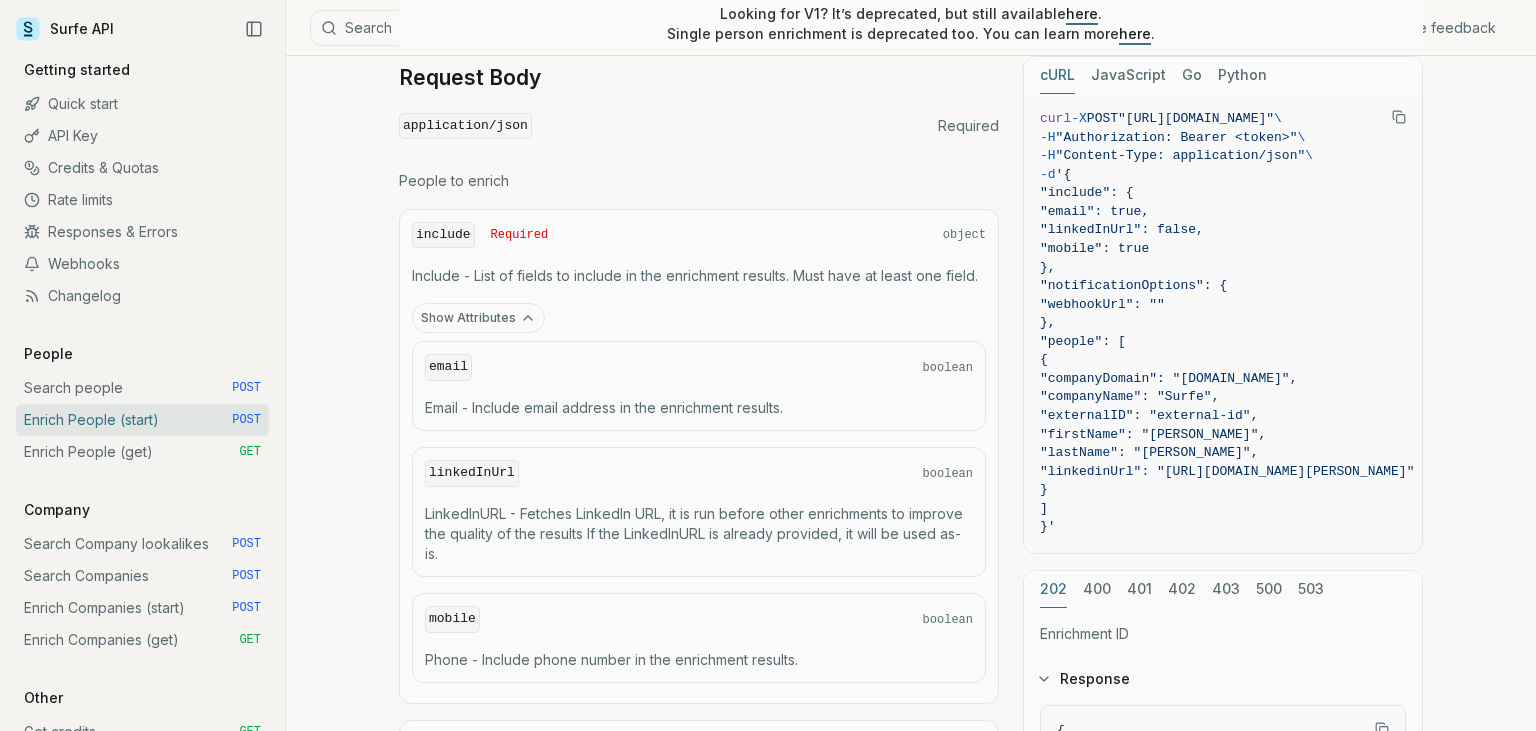 click 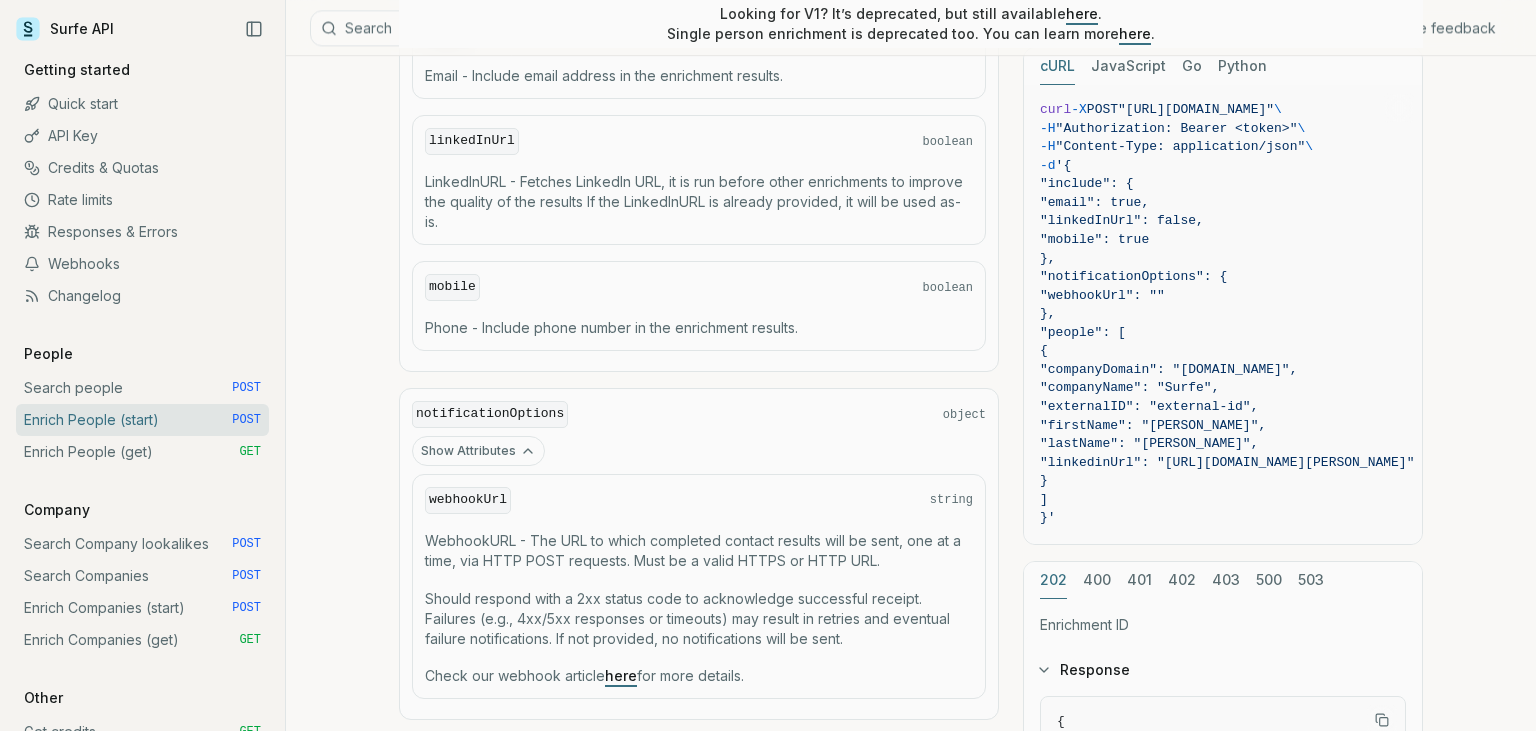 scroll, scrollTop: 1240, scrollLeft: 0, axis: vertical 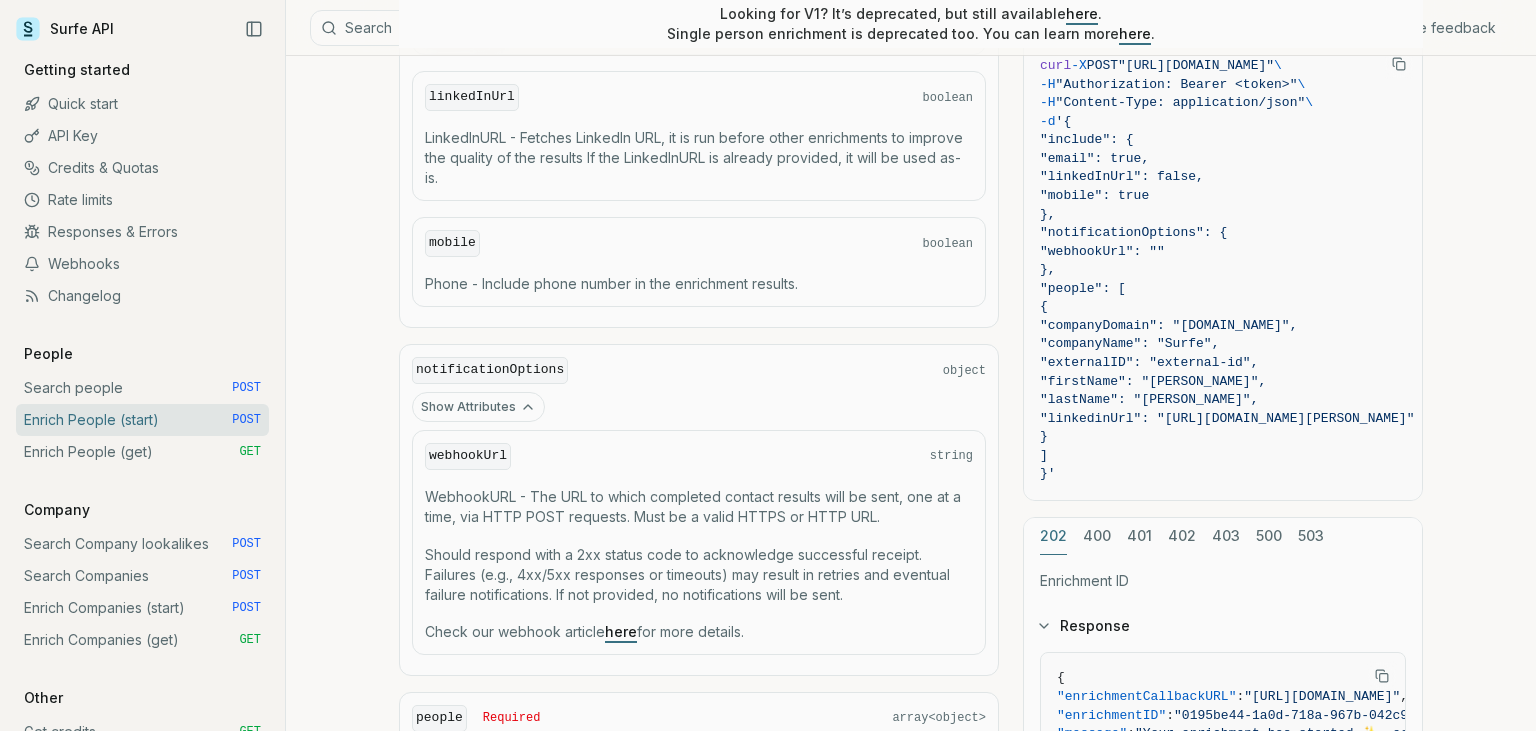 click on "Show Attributes" at bounding box center [478, 822] 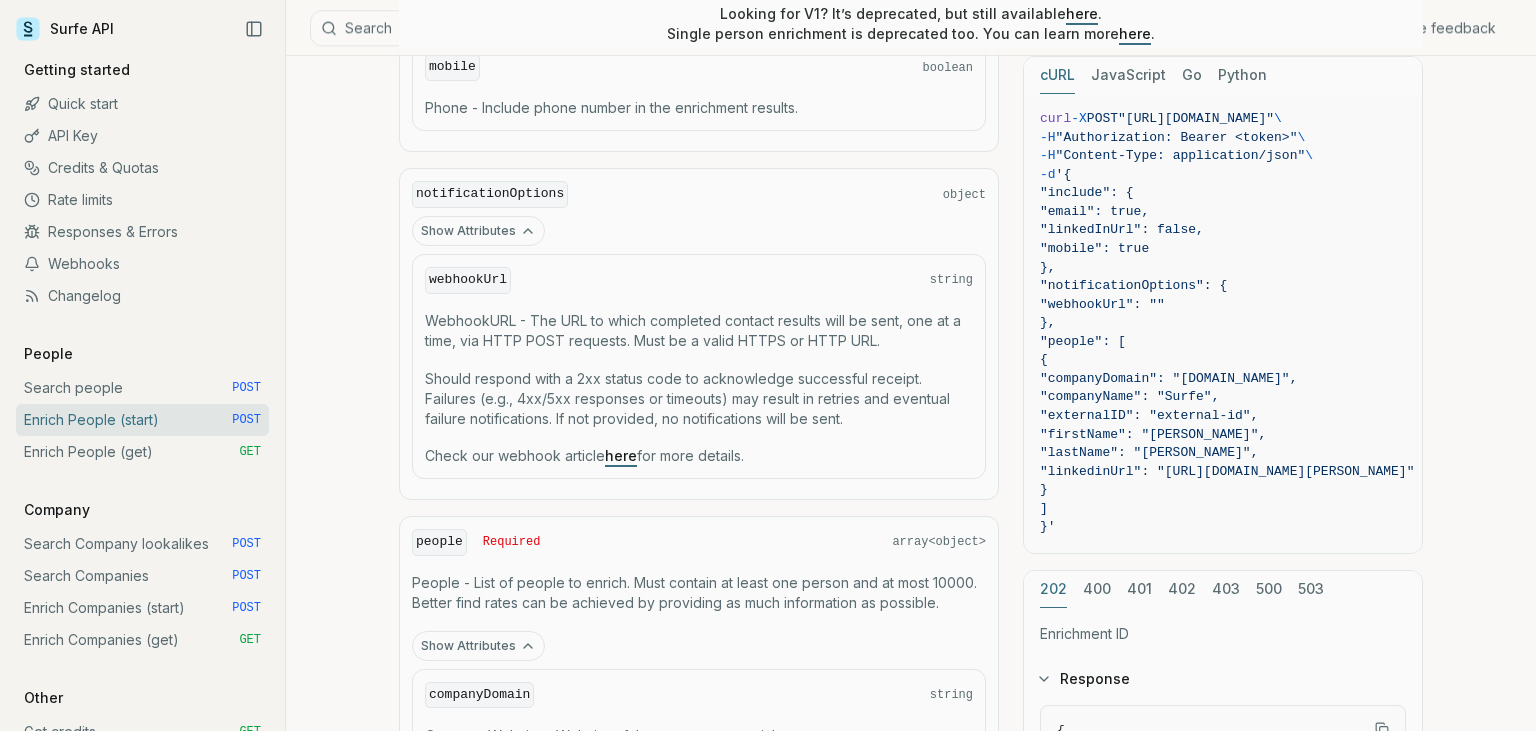 scroll, scrollTop: 1432, scrollLeft: 0, axis: vertical 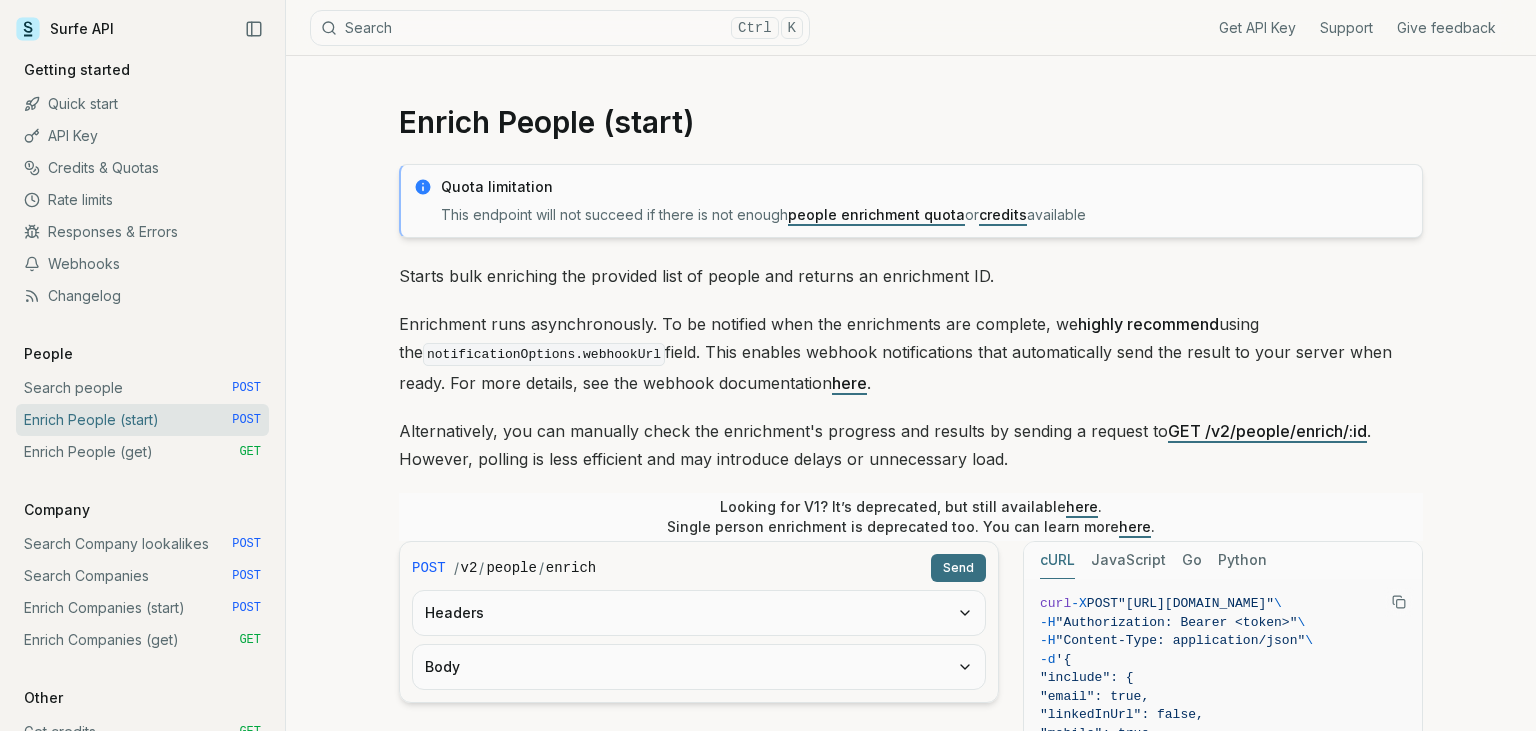 click on "Headers" at bounding box center [699, 613] 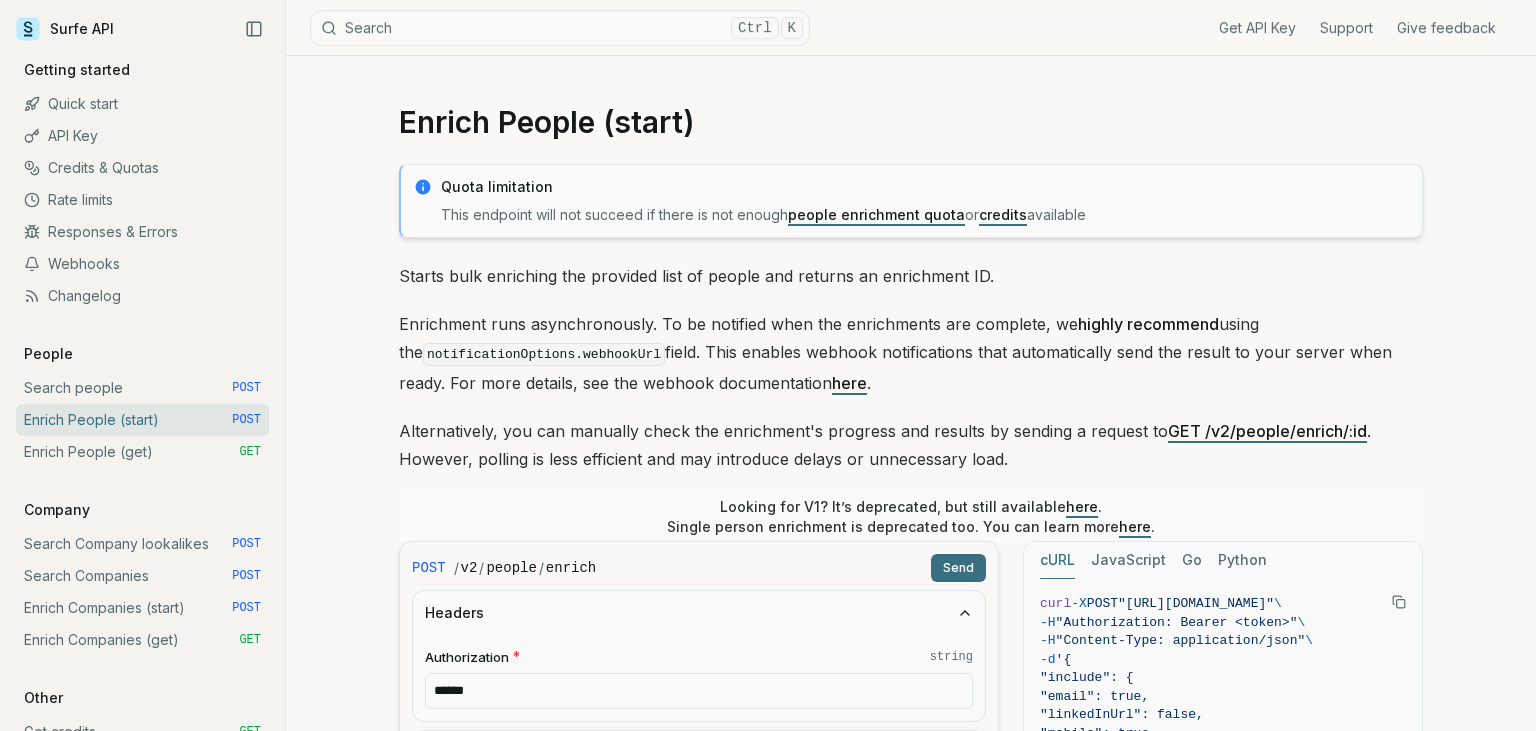 scroll, scrollTop: 0, scrollLeft: 0, axis: both 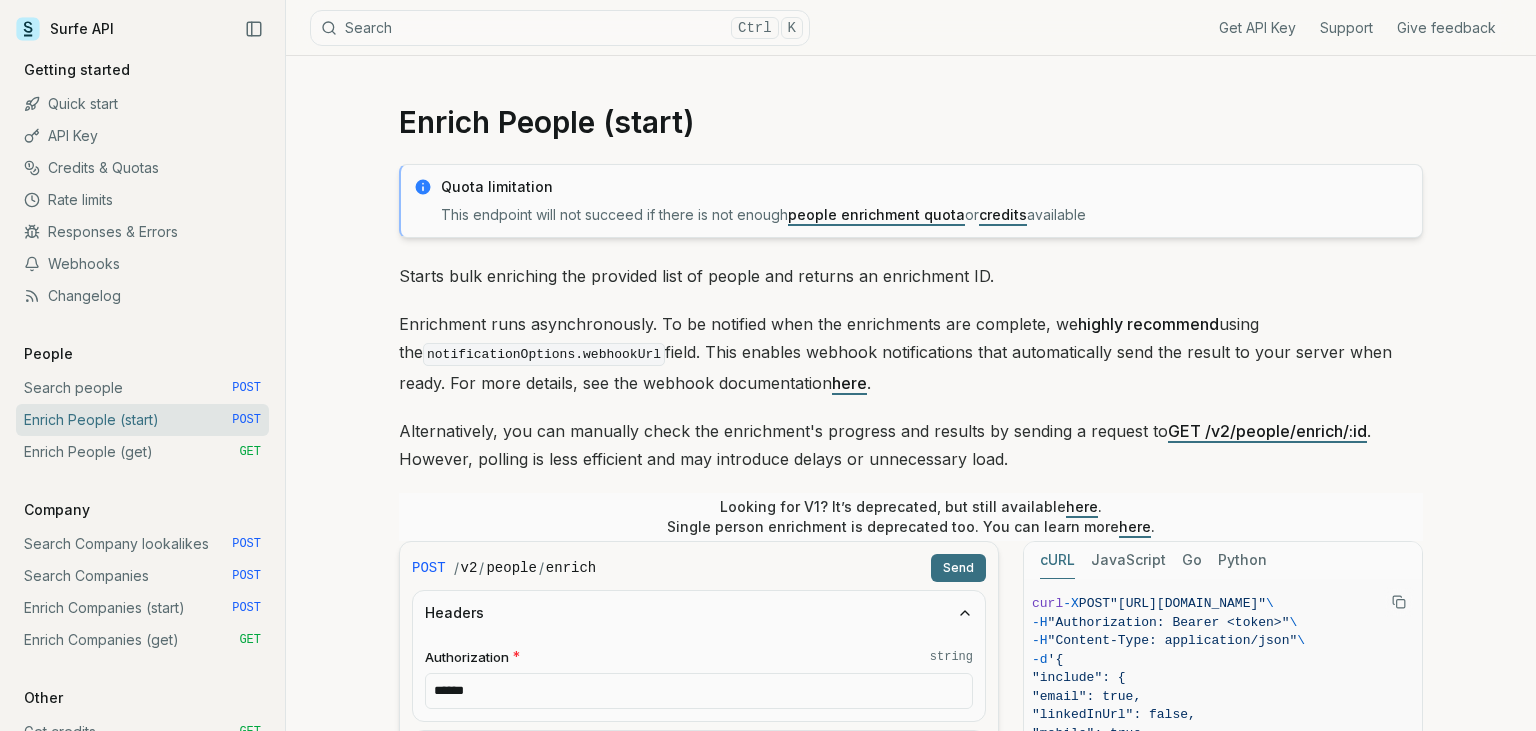 drag, startPoint x: 1143, startPoint y: 524, endPoint x: 1331, endPoint y: 524, distance: 188 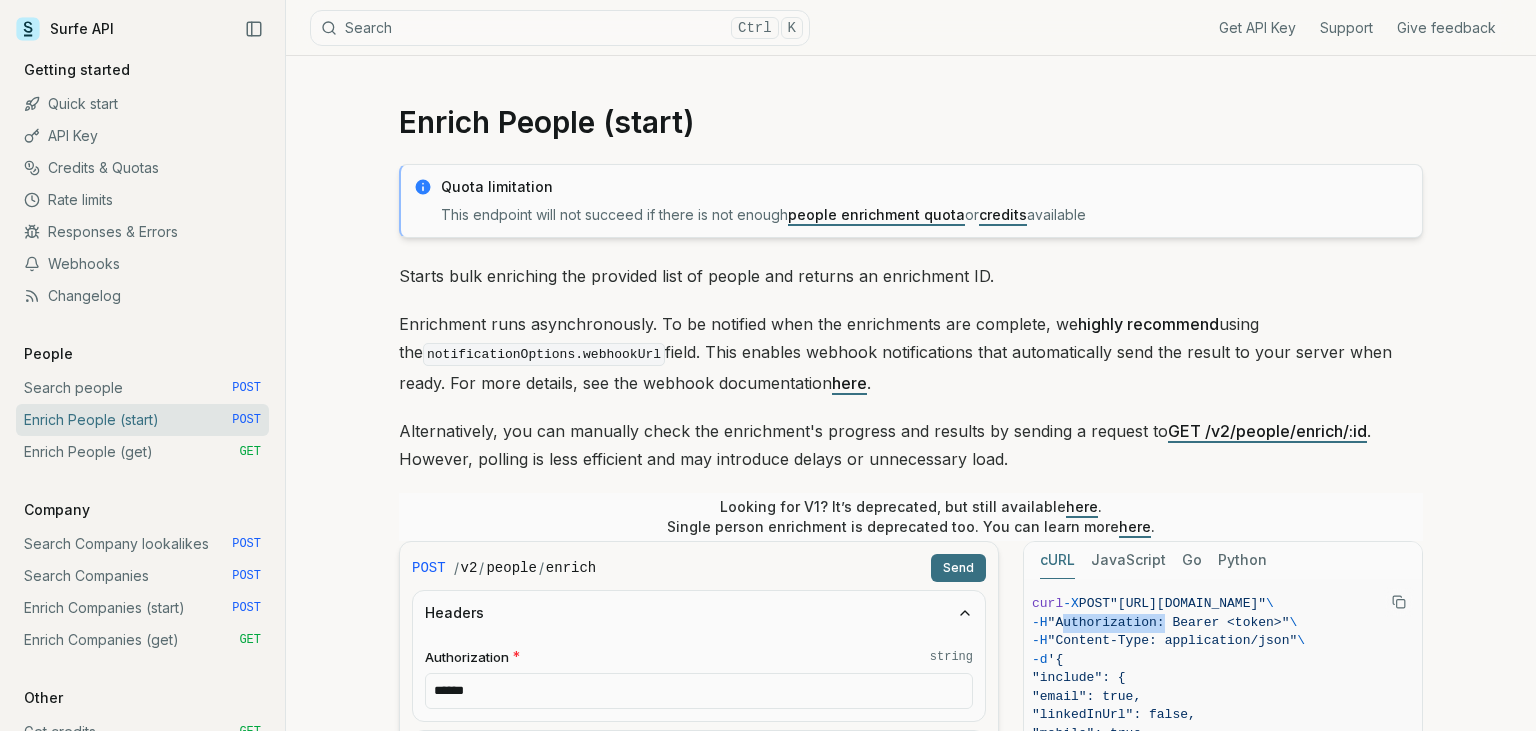 click on ""Authorization: Bearer <token>"" at bounding box center [1169, 622] 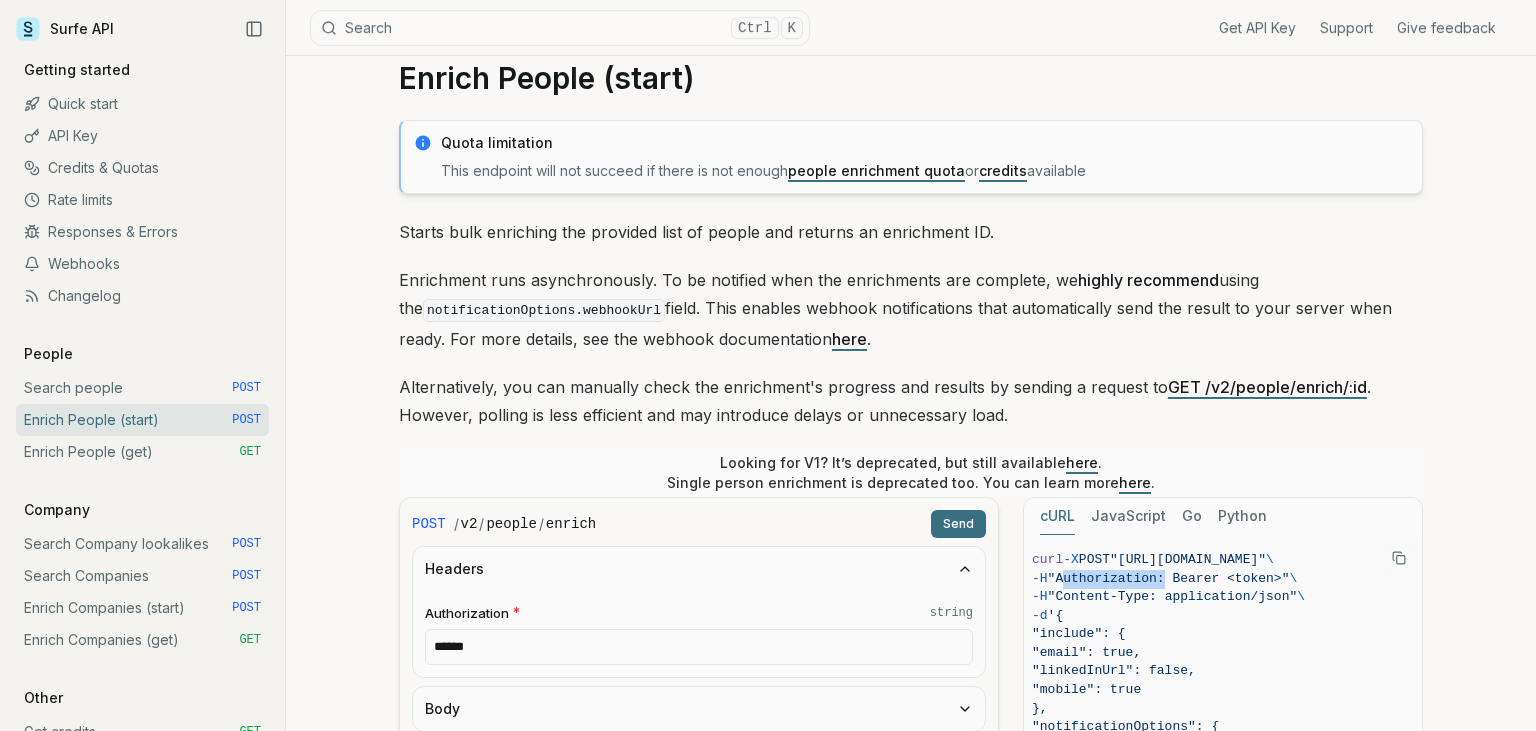 scroll, scrollTop: 96, scrollLeft: 0, axis: vertical 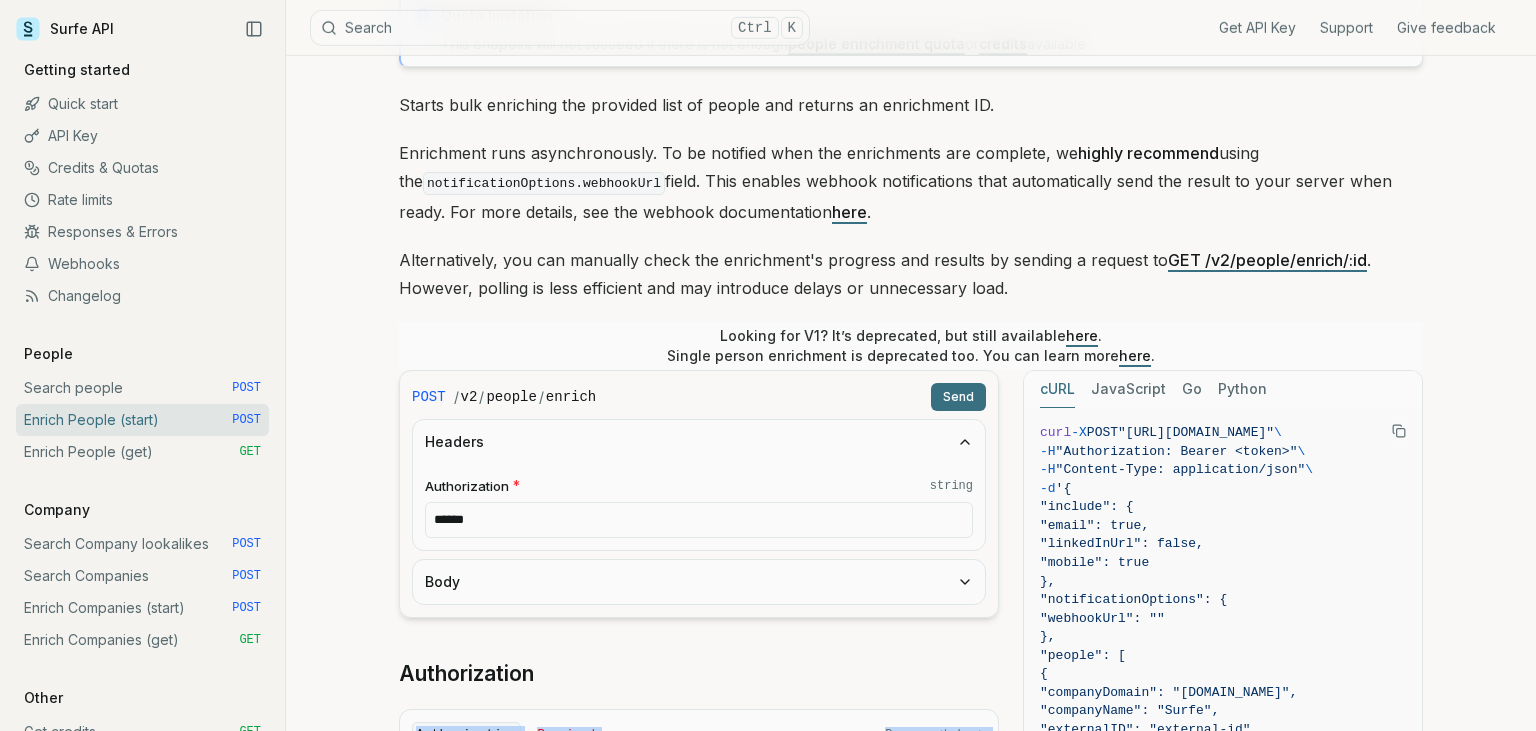 drag, startPoint x: 1069, startPoint y: 582, endPoint x: 1009, endPoint y: 578, distance: 60.133186 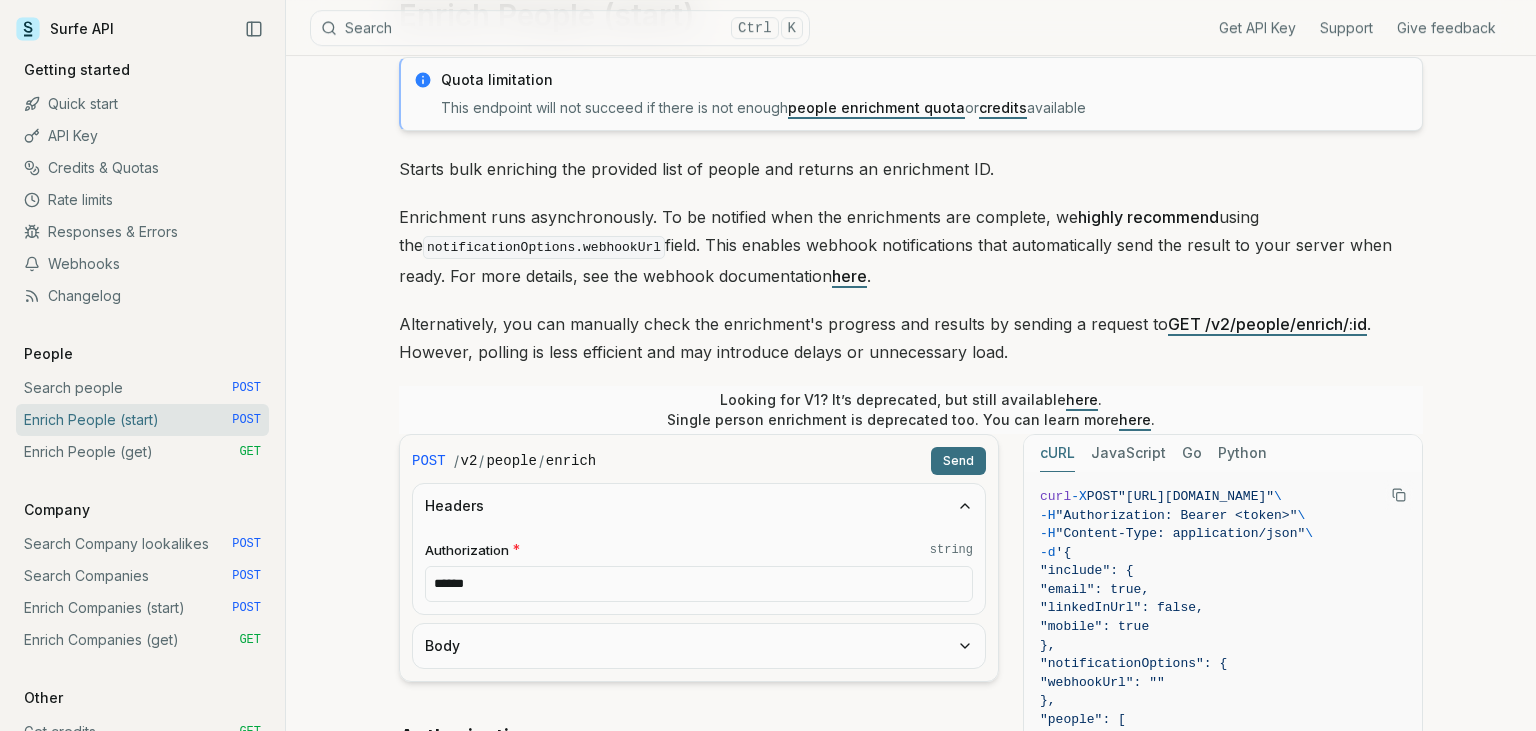 scroll, scrollTop: 75, scrollLeft: 0, axis: vertical 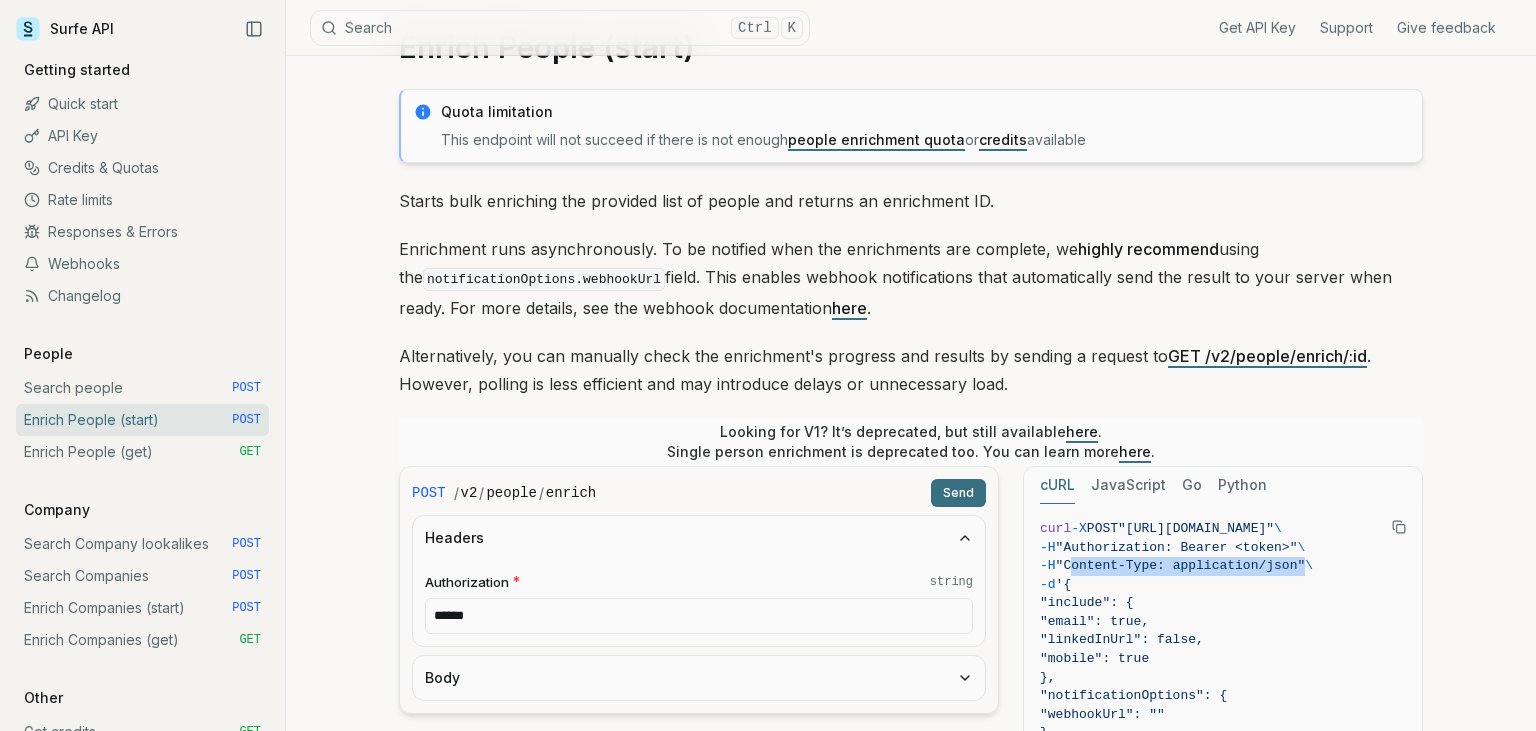drag, startPoint x: 1086, startPoint y: 489, endPoint x: 1302, endPoint y: 493, distance: 216.03703 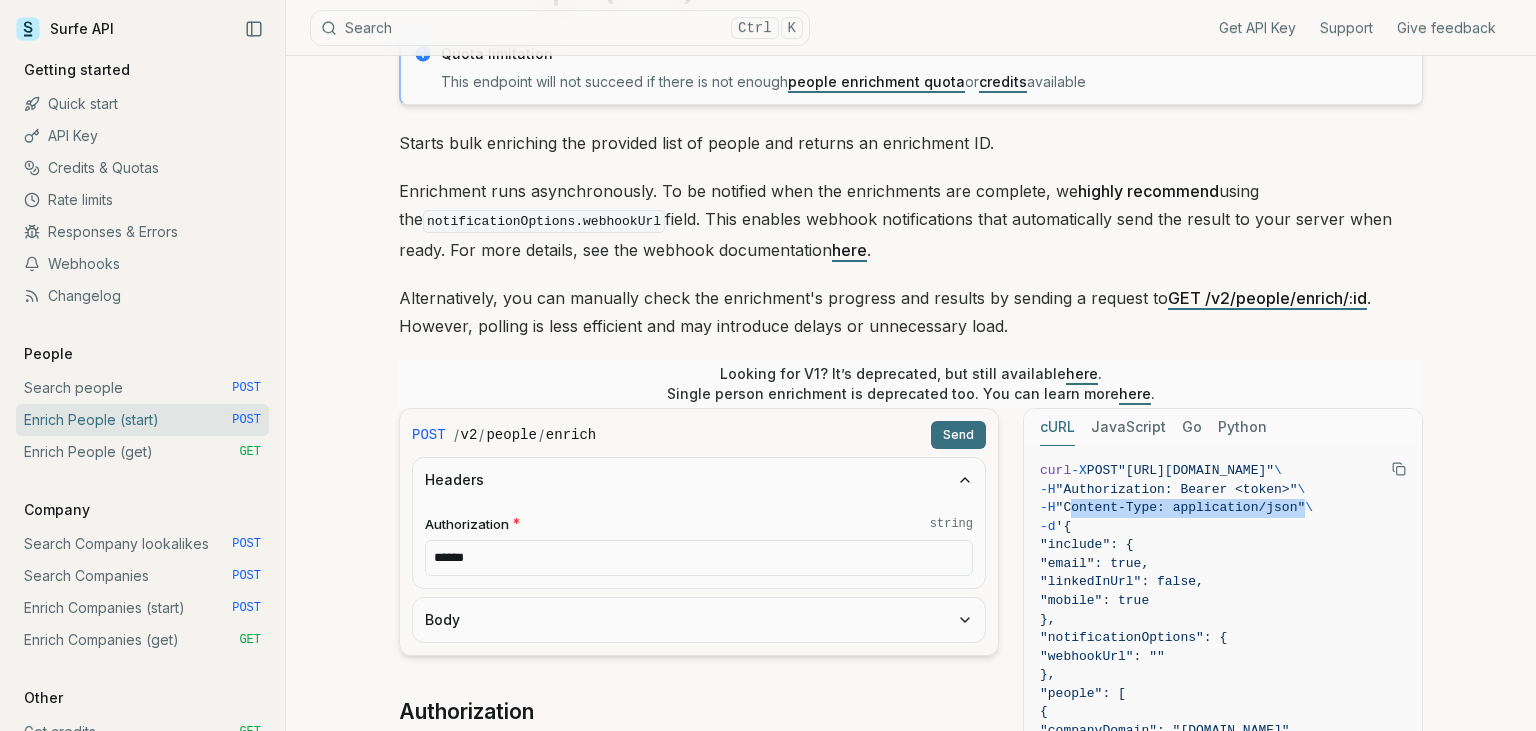 scroll, scrollTop: 171, scrollLeft: 0, axis: vertical 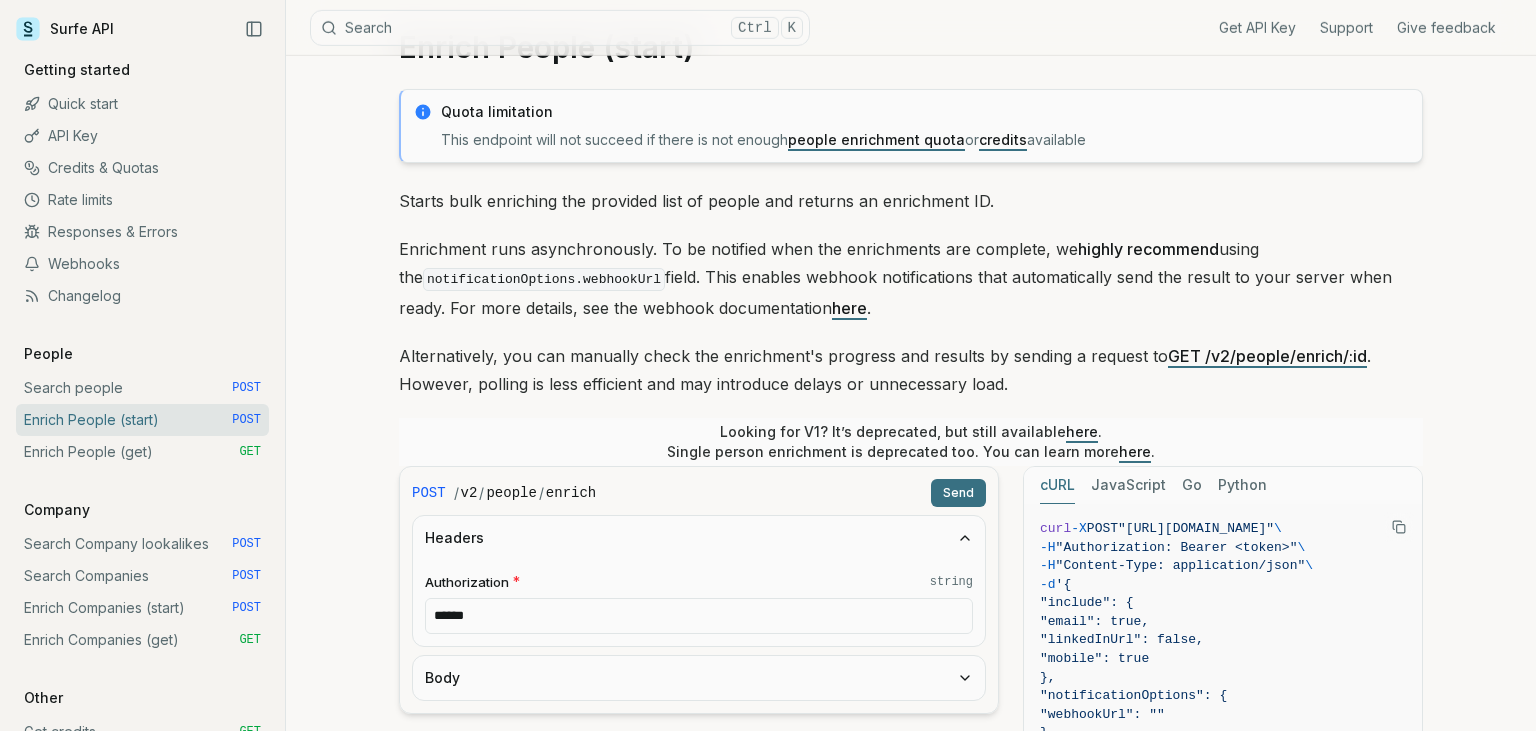 click on ""Authorization: Bearer <token>"" at bounding box center [1177, 547] 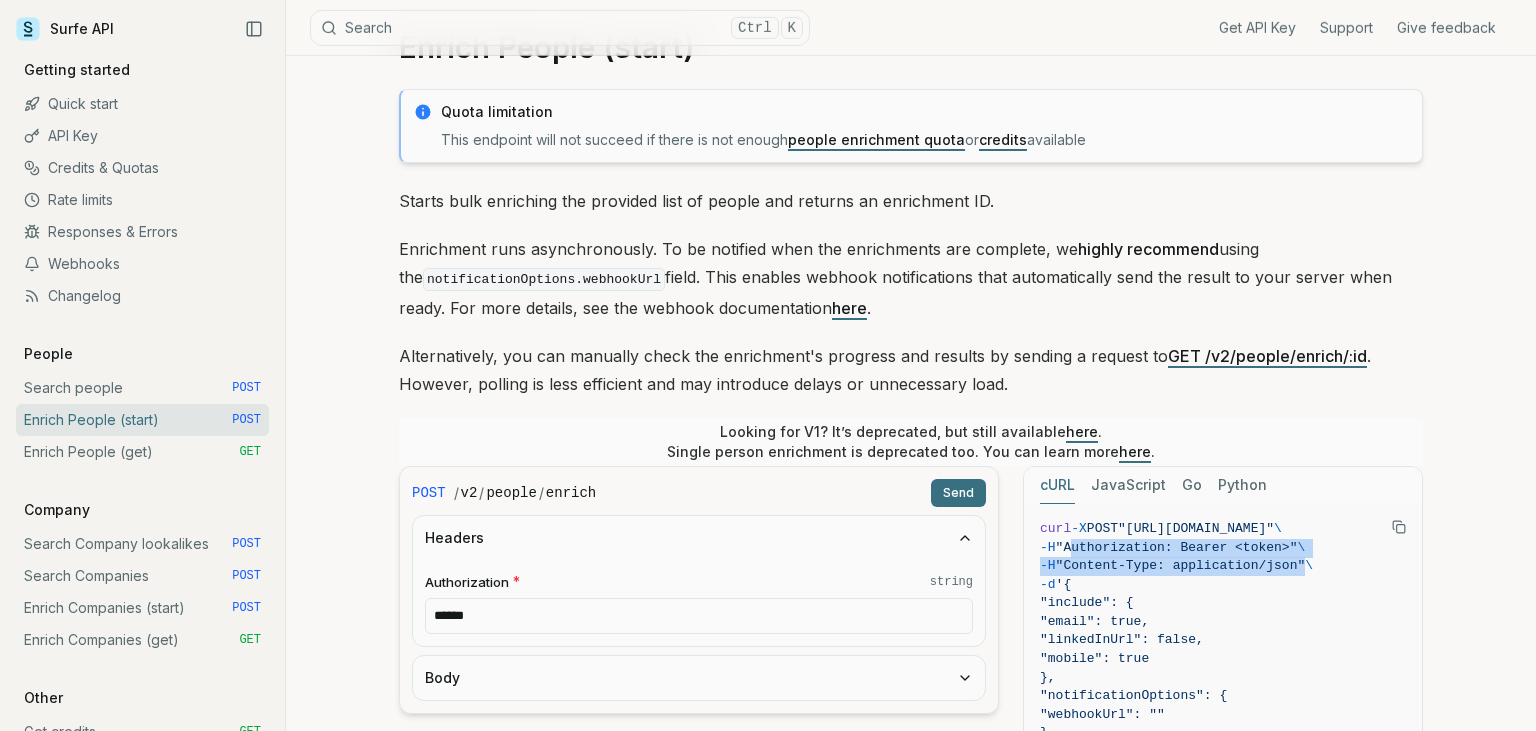 drag, startPoint x: 1088, startPoint y: 469, endPoint x: 1299, endPoint y: 483, distance: 211.46394 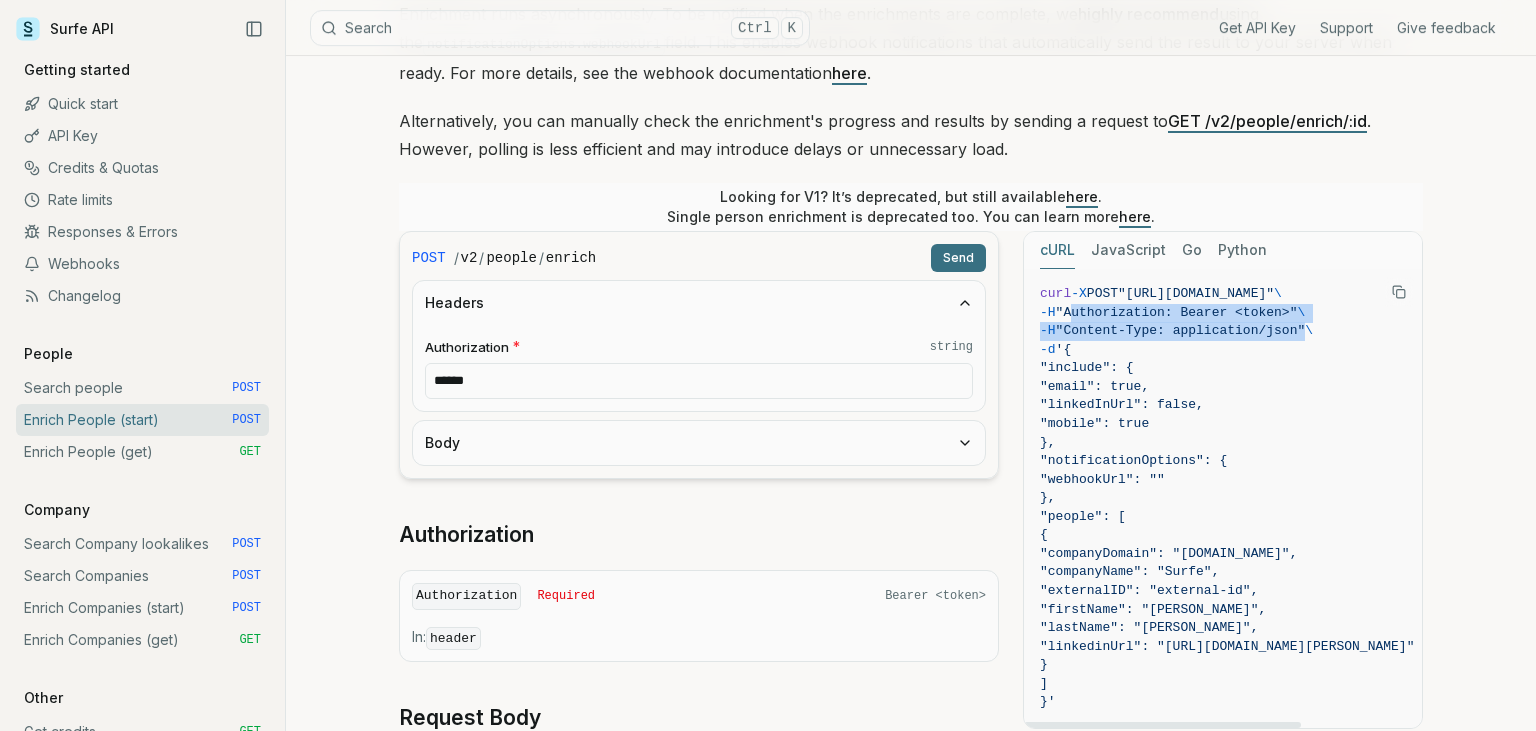 scroll, scrollTop: 363, scrollLeft: 0, axis: vertical 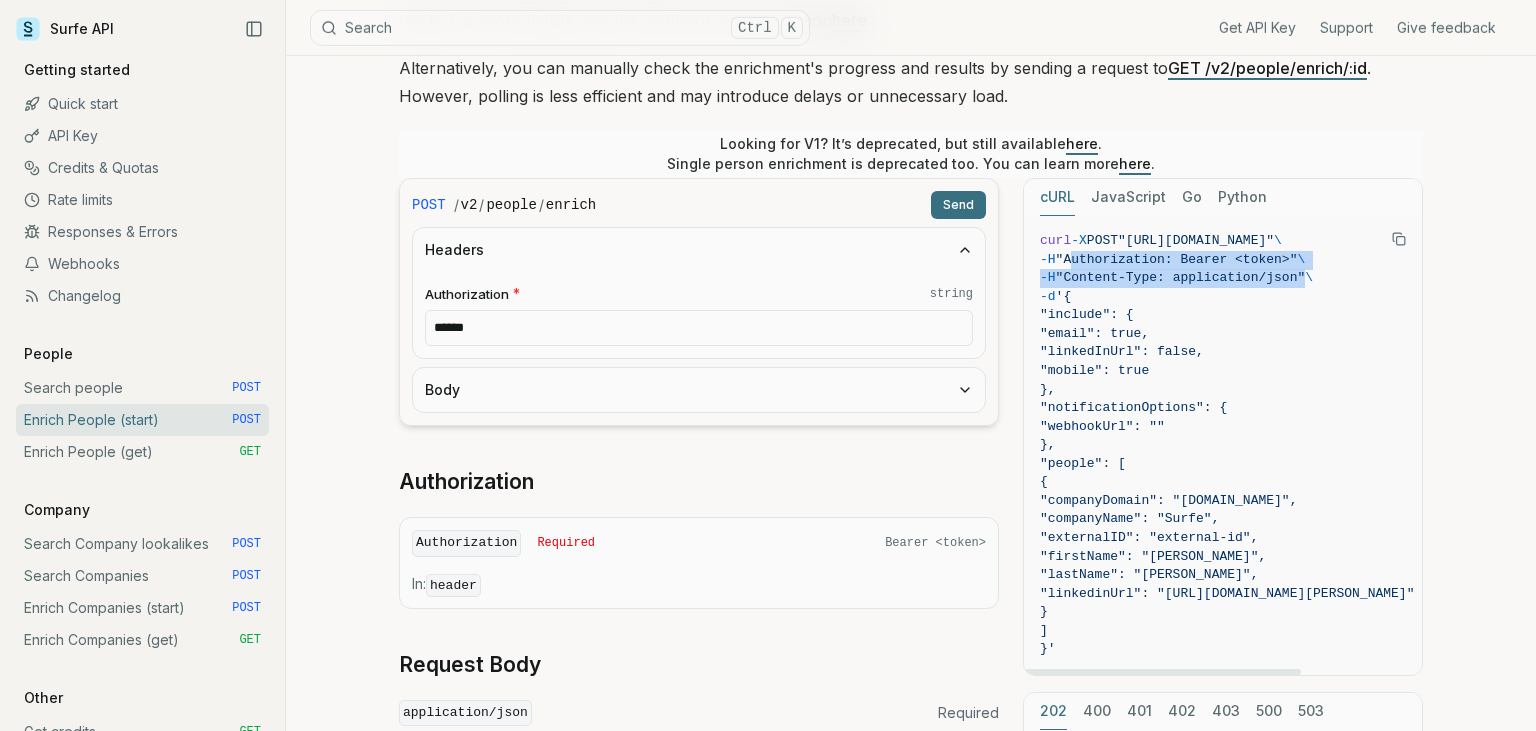 drag, startPoint x: 1074, startPoint y: 425, endPoint x: 1091, endPoint y: 551, distance: 127.141655 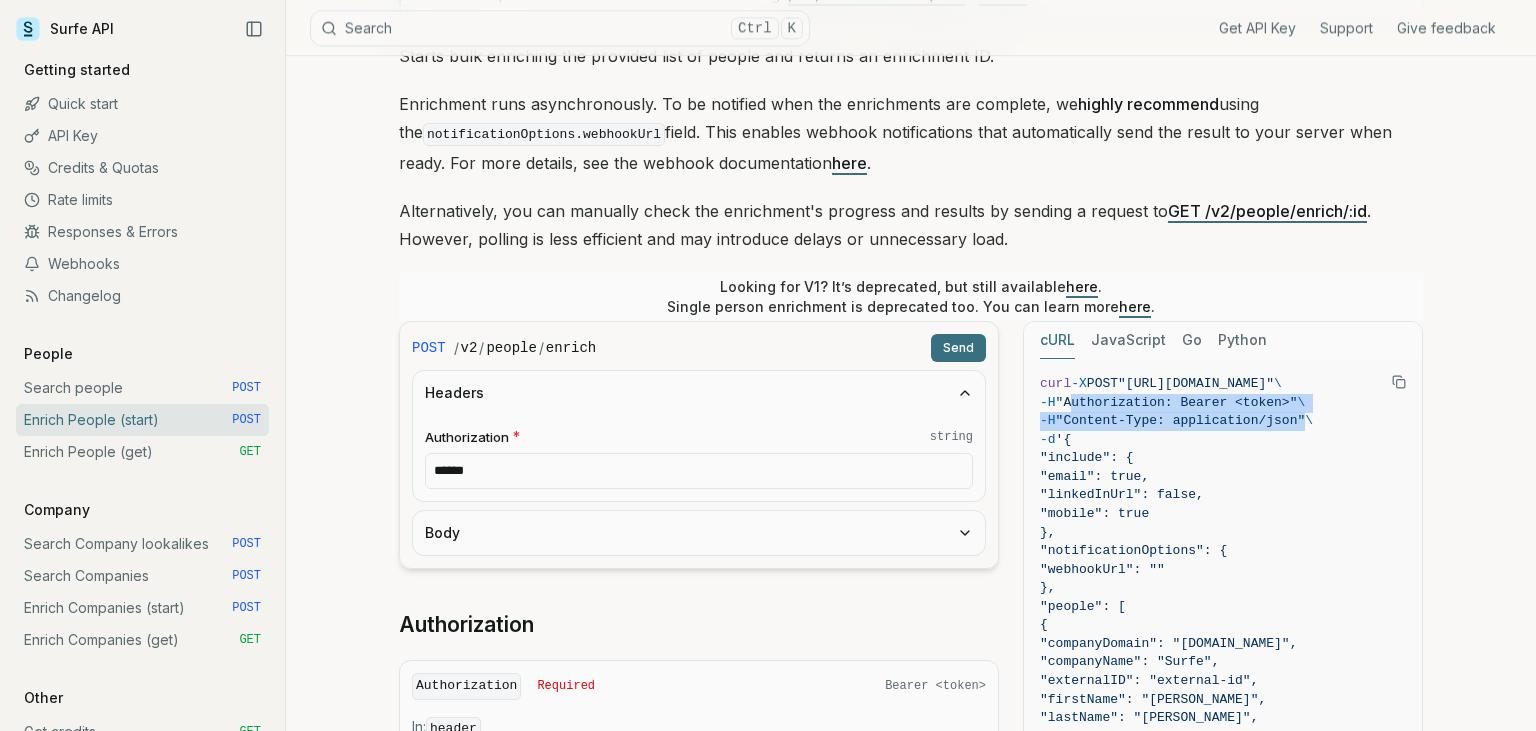 scroll, scrollTop: 267, scrollLeft: 0, axis: vertical 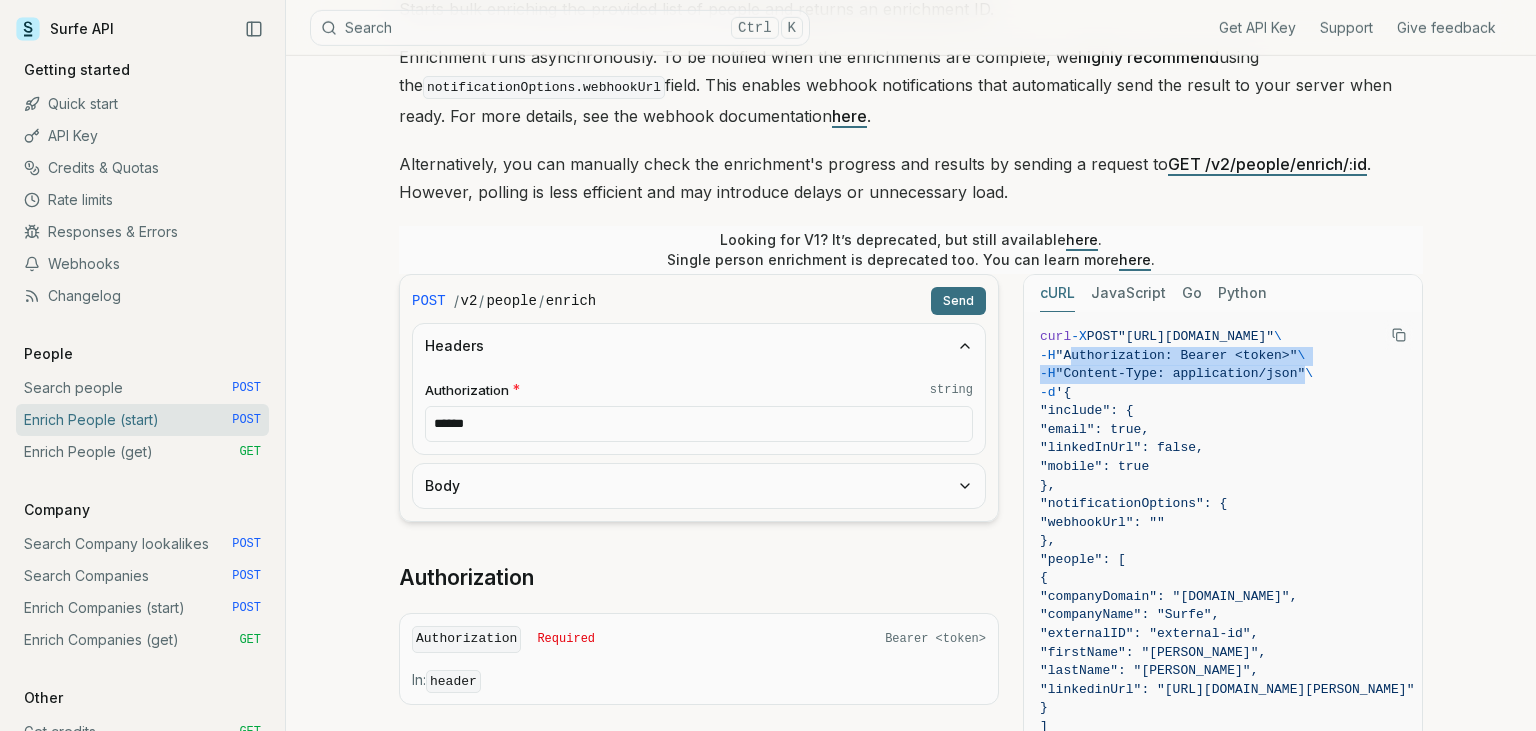 click on "Body" at bounding box center [699, 486] 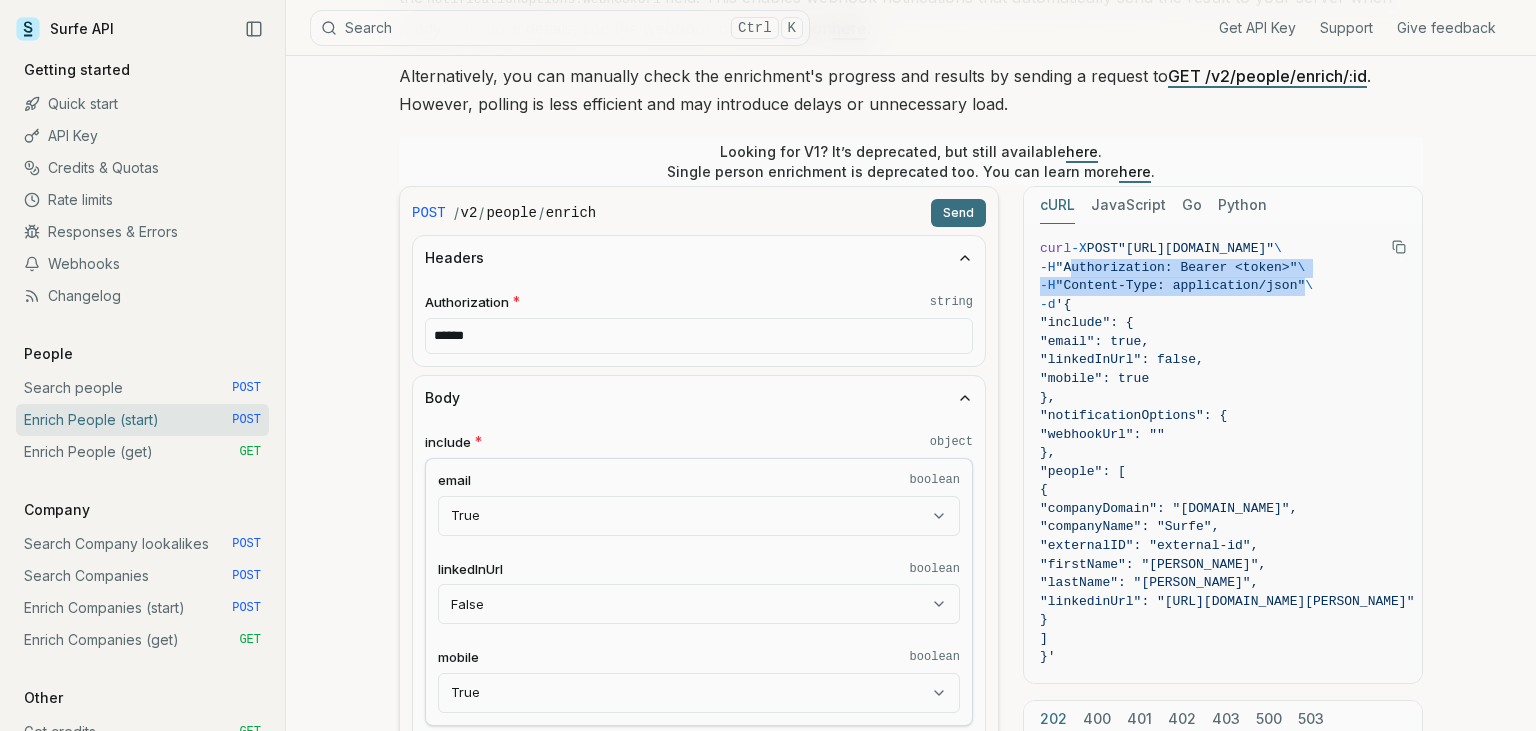 scroll, scrollTop: 459, scrollLeft: 0, axis: vertical 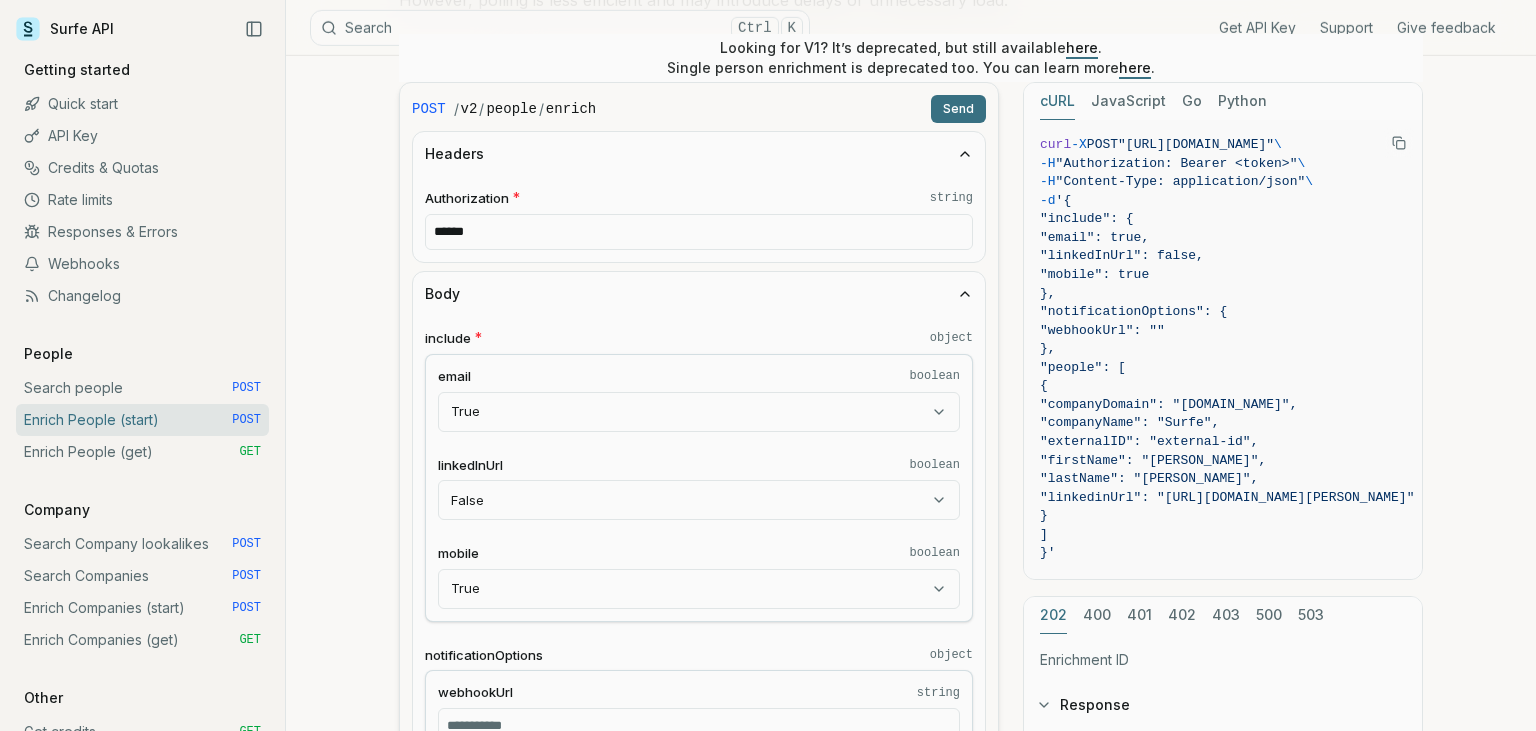 click on "Surfe API Get API Key Support Give feedback Getting started Quick start API Key Credits & Quotas Rate limits Responses & Errors Webhooks Changelog People Search people   POST Enrich People (start)   POST Enrich People (get)   GET Company Search Company lookalikes   POST Search Companies   POST Enrich Companies (start)   POST Enrich Companies (get)   GET Other Get credits   GET Get Filters   GET Surfe API Search Ctrl K Get API Key Support Give feedback Enrich People (start) Quota limitation This endpoint will not succeed if there is not enough  people enrichment quota  or  credits  available
Starts bulk enriching the provided list of people and returns an enrichment ID.
Enrichment runs asynchronously. To be notified when the enrichments are complete, we  highly recommend  using the  notificationOptions.webhookUrl  field. This enables webhook notifications that automatically send the result to your server when ready. For more details, see the webhook documentation  here .
GET /v2/people/enrich/:id
here" at bounding box center (768, 1364) 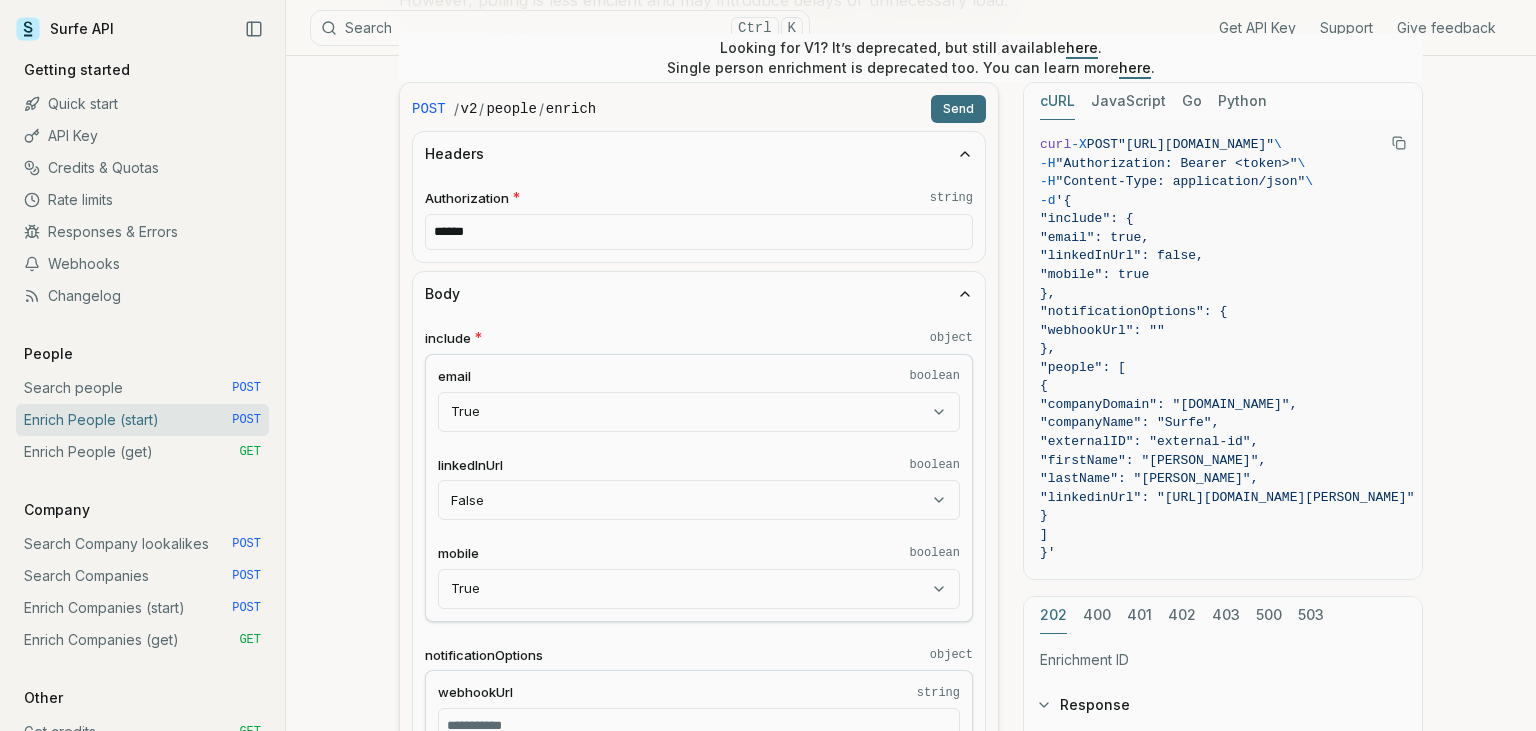 click on "Surfe API Get API Key Support Give feedback Getting started Quick start API Key Credits & Quotas Rate limits Responses & Errors Webhooks Changelog People Search people   POST Enrich People (start)   POST Enrich People (get)   GET Company Search Company lookalikes   POST Search Companies   POST Enrich Companies (start)   POST Enrich Companies (get)   GET Other Get credits   GET Get Filters   GET Surfe API Search Ctrl K Get API Key Support Give feedback Enrich People (start) Quota limitation This endpoint will not succeed if there is not enough  people enrichment quota  or  credits  available
Starts bulk enriching the provided list of people and returns an enrichment ID.
Enrichment runs asynchronously. To be notified when the enrichments are complete, we  highly recommend  using the  notificationOptions.webhookUrl  field. This enables webhook notifications that automatically send the result to your server when ready. For more details, see the webhook documentation  here .
GET /v2/people/enrich/:id
here" at bounding box center [768, 1364] 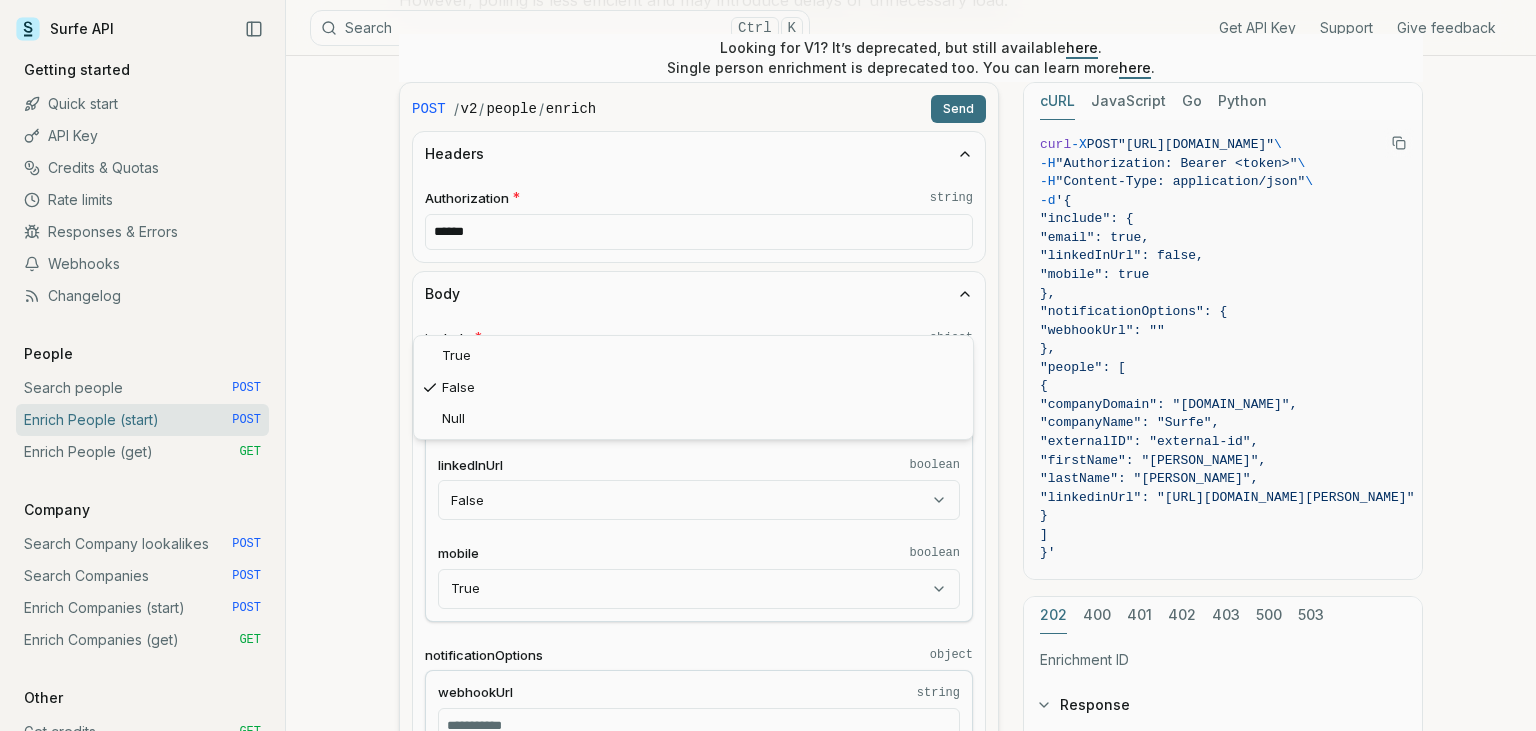 select on "****" 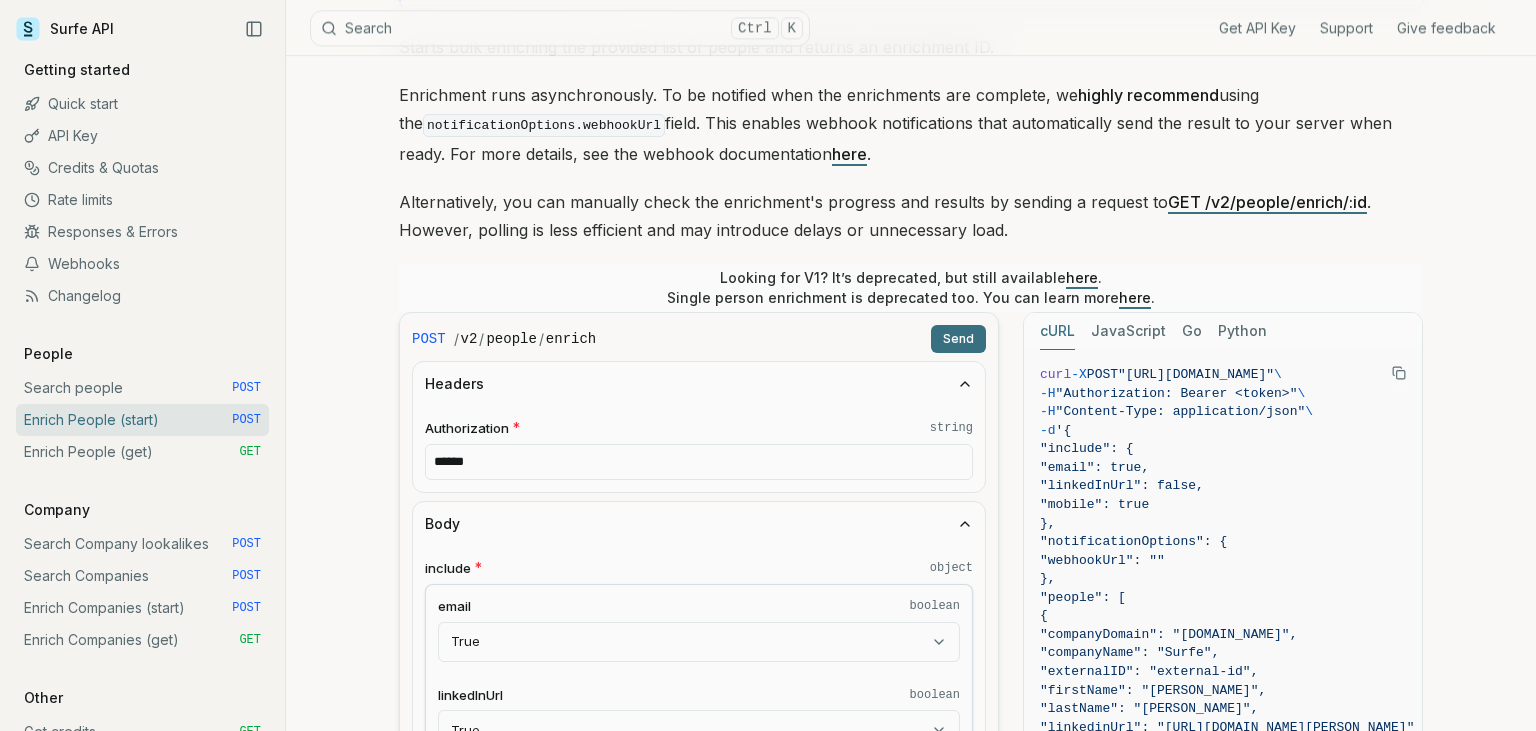 scroll, scrollTop: 267, scrollLeft: 0, axis: vertical 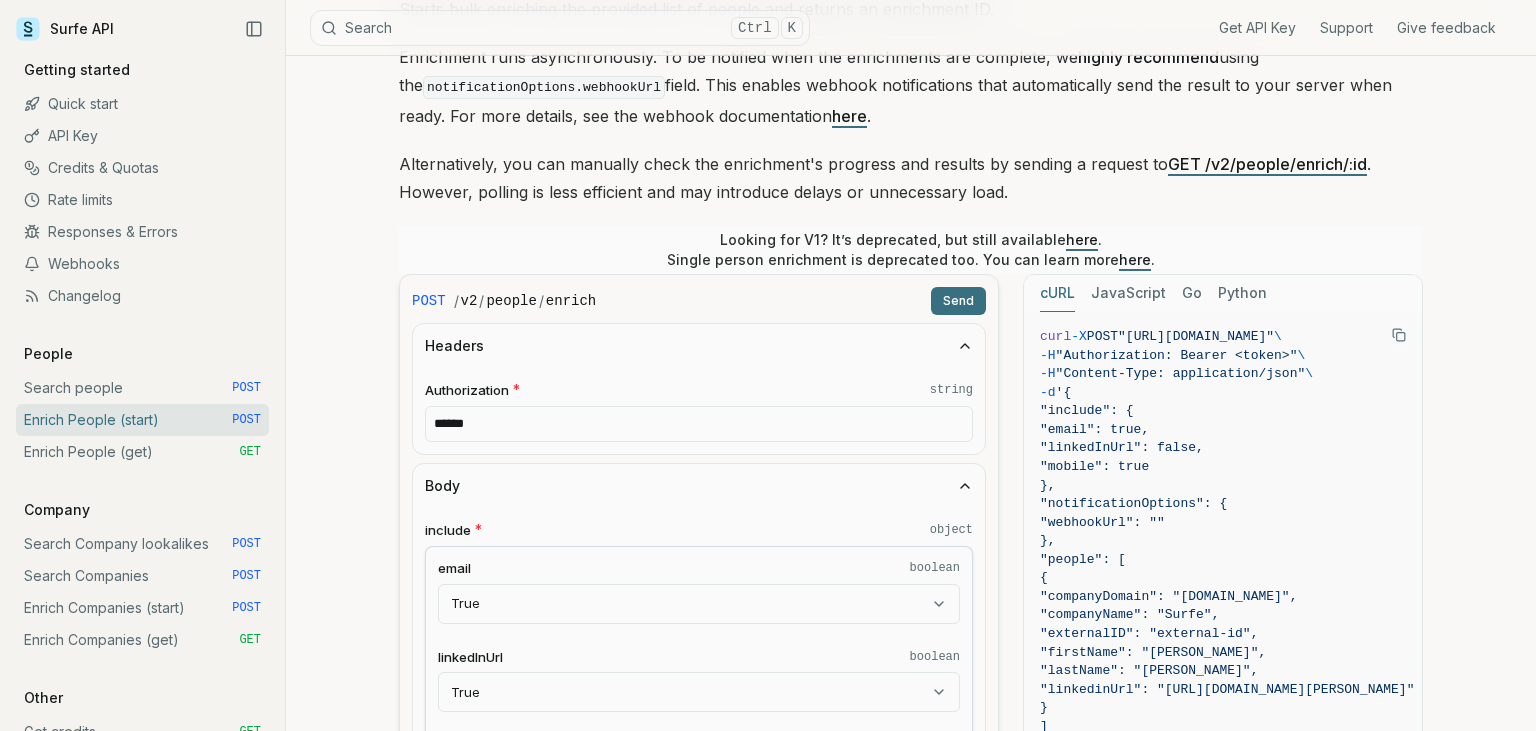 click on "Surfe API Get API Key Support Give feedback Getting started Quick start API Key Credits & Quotas Rate limits Responses & Errors Webhooks Changelog People Search people   POST Enrich People (start)   POST Enrich People (get)   GET Company Search Company lookalikes   POST Search Companies   POST Enrich Companies (start)   POST Enrich Companies (get)   GET Other Get credits   GET Get Filters   GET Surfe API Search Ctrl K Get API Key Support Give feedback Enrich People (start) Quota limitation This endpoint will not succeed if there is not enough  people enrichment quota  or  credits  available
Starts bulk enriching the provided list of people and returns an enrichment ID.
Enrichment runs asynchronously. To be notified when the enrichments are complete, we  highly recommend  using the  notificationOptions.webhookUrl  field. This enables webhook notifications that automatically send the result to your server when ready. For more details, see the webhook documentation  here .
GET /v2/people/enrich/:id
here" at bounding box center (768, 1556) 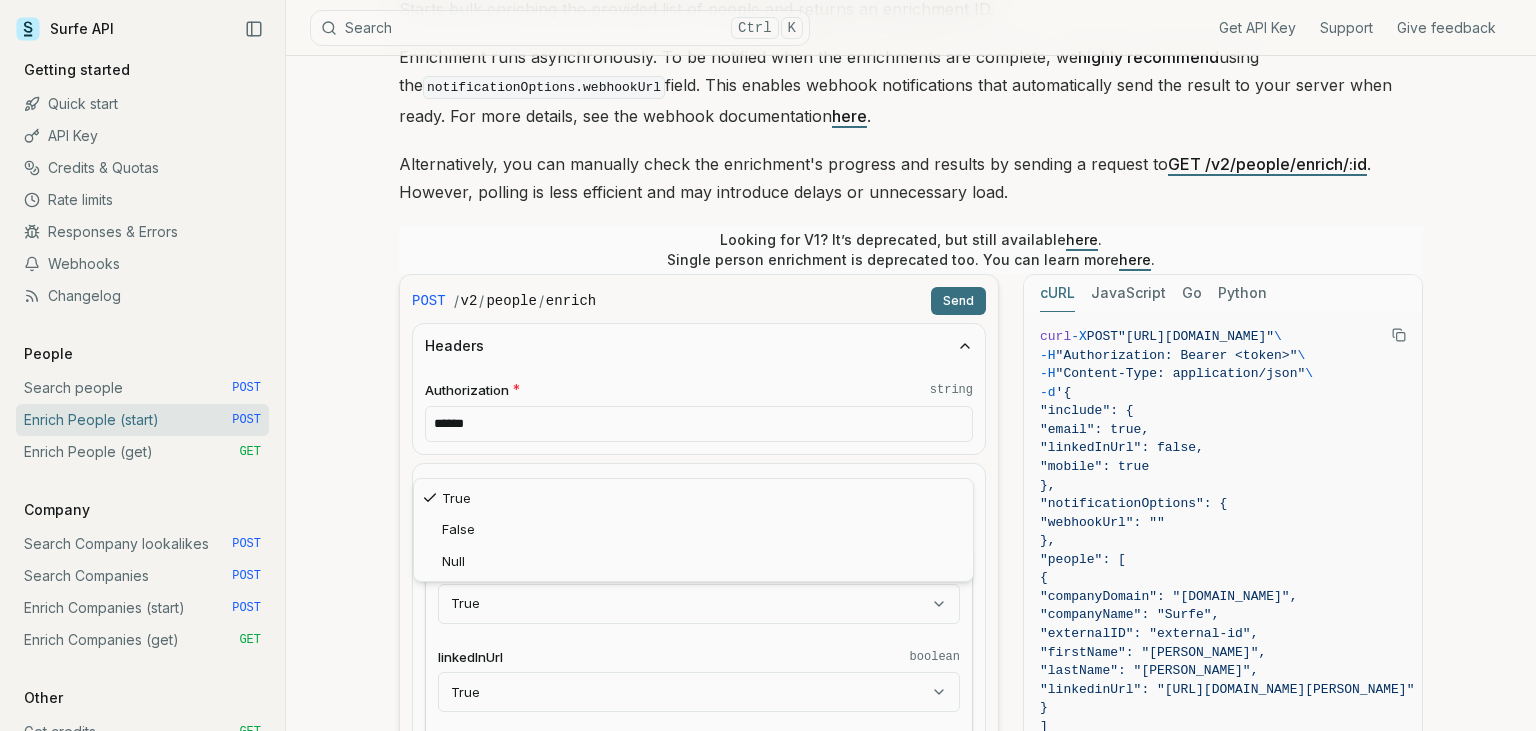 select on "*****" 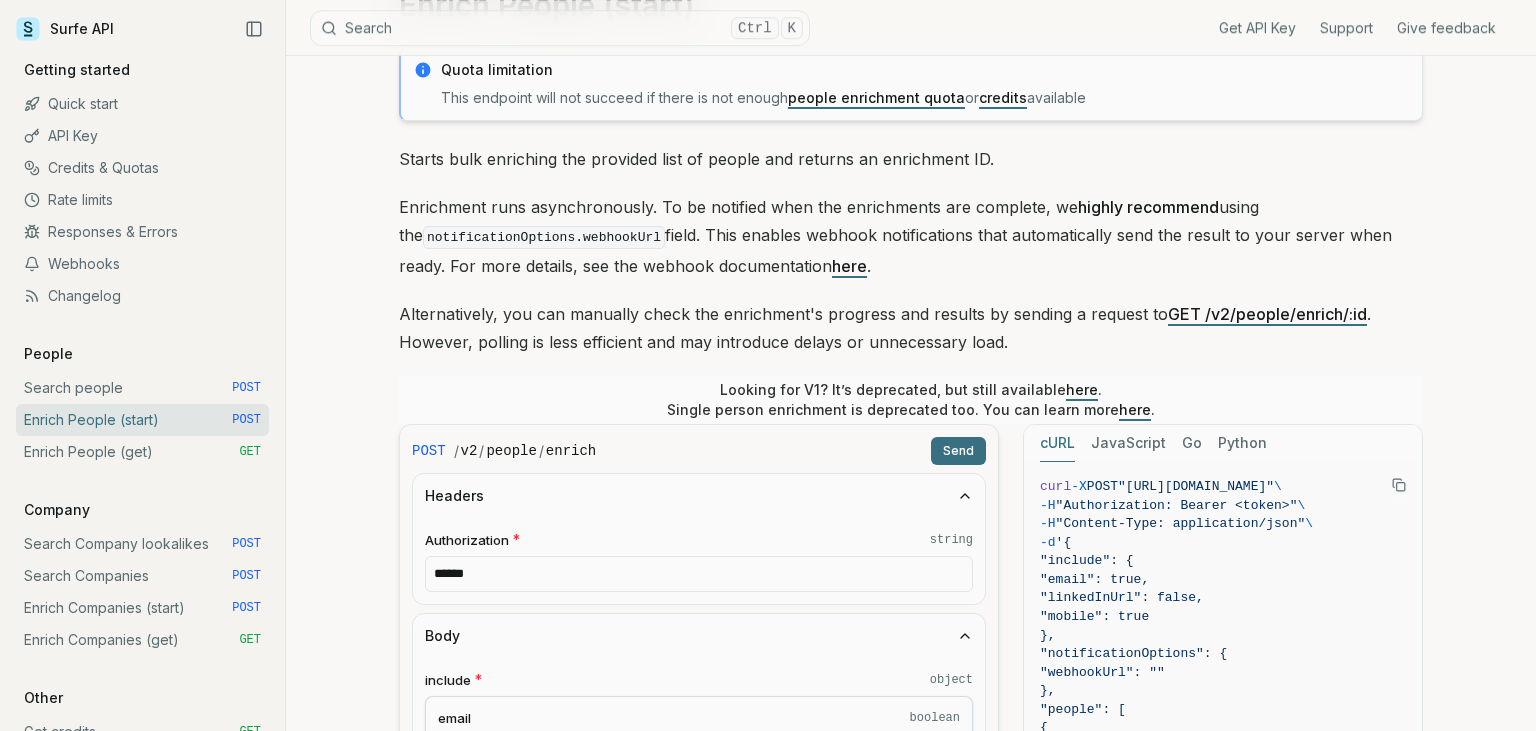 scroll, scrollTop: 75, scrollLeft: 0, axis: vertical 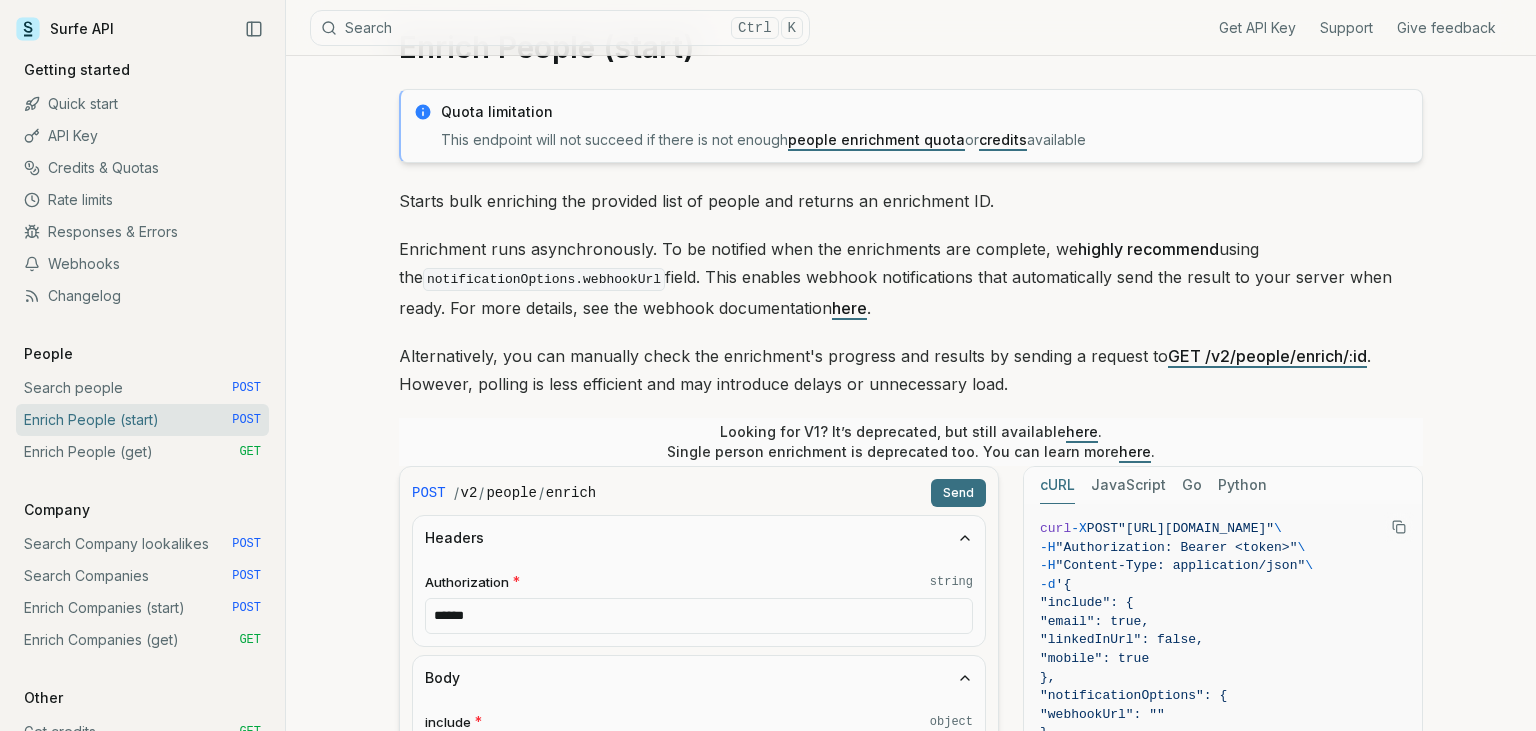click on ""include": {" at bounding box center [1227, 603] 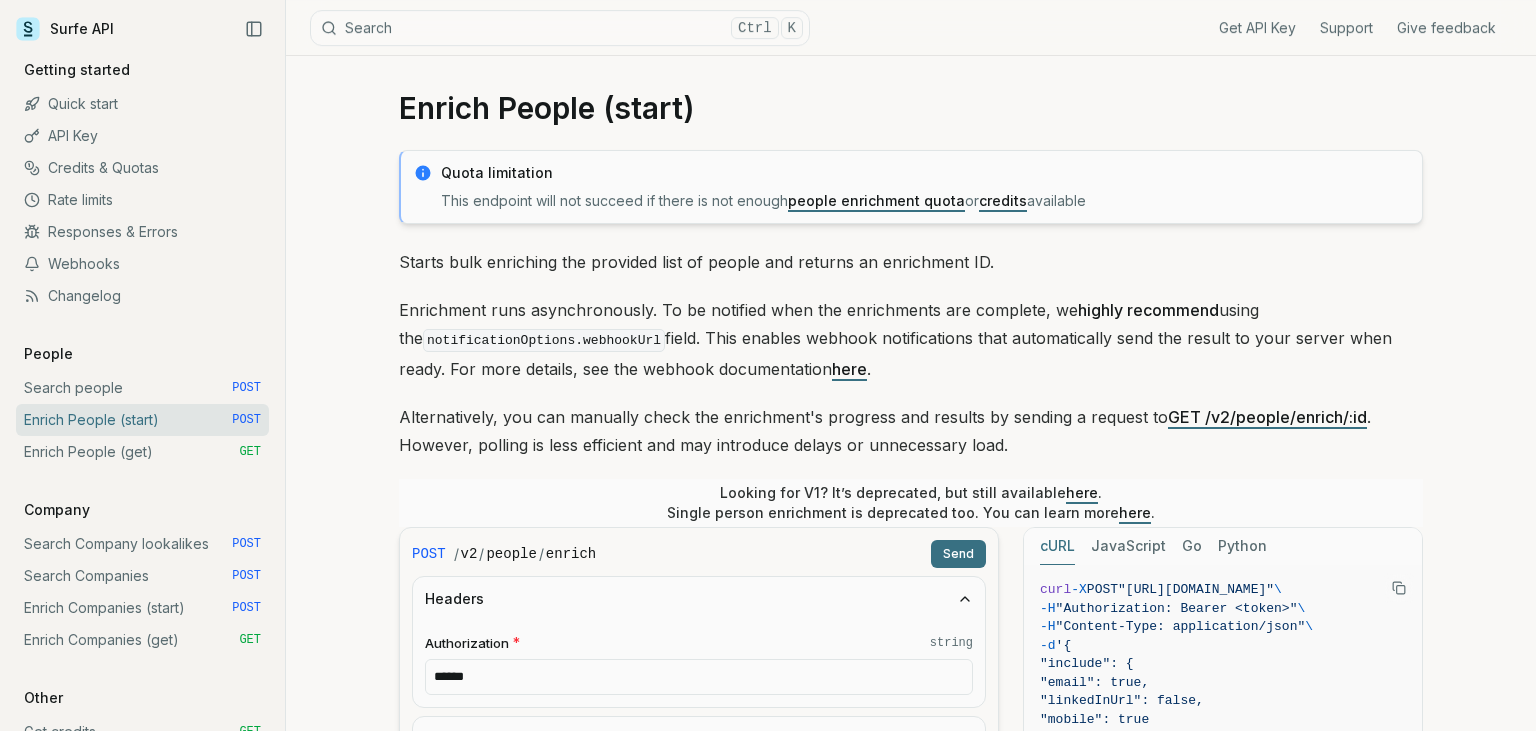 scroll, scrollTop: 0, scrollLeft: 0, axis: both 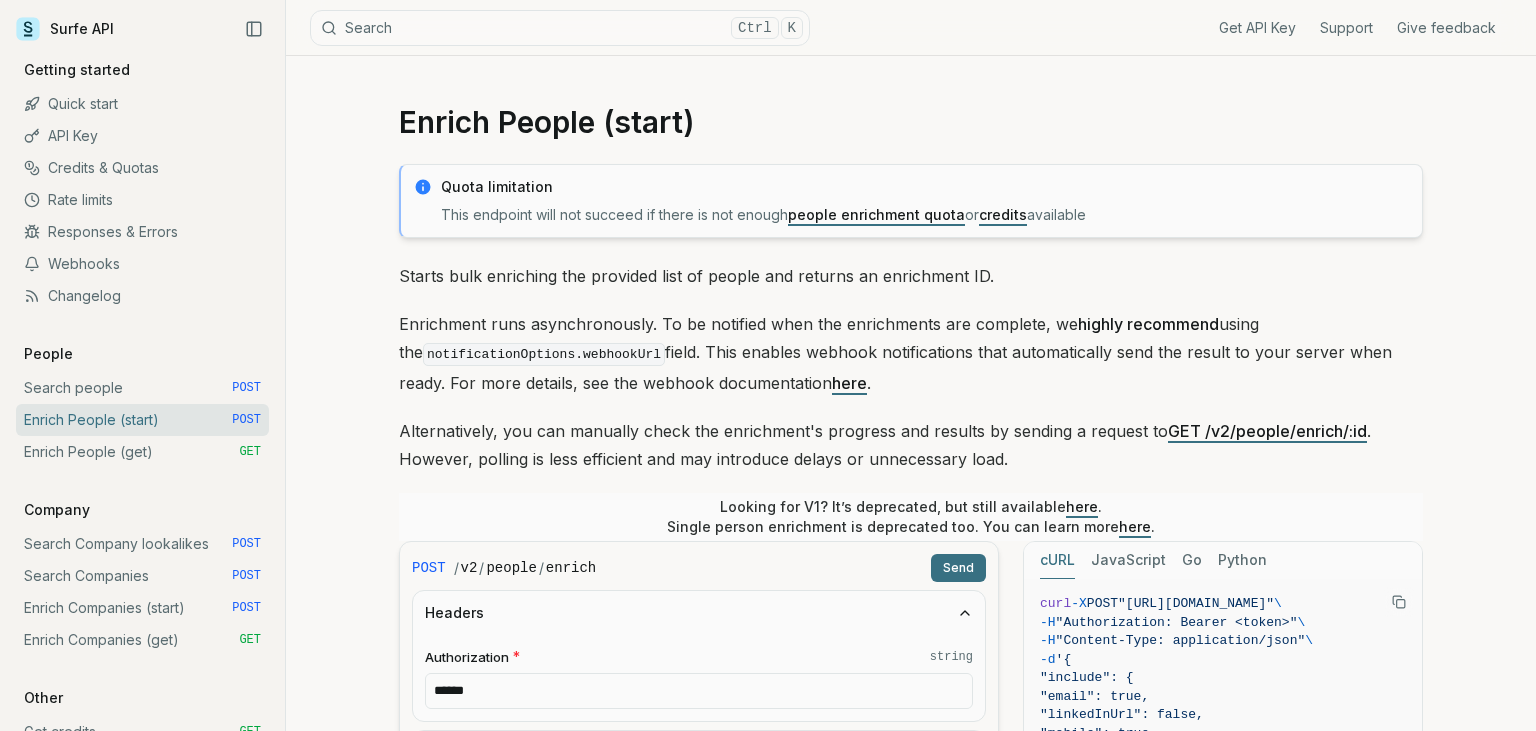 click on "here" at bounding box center (849, 383) 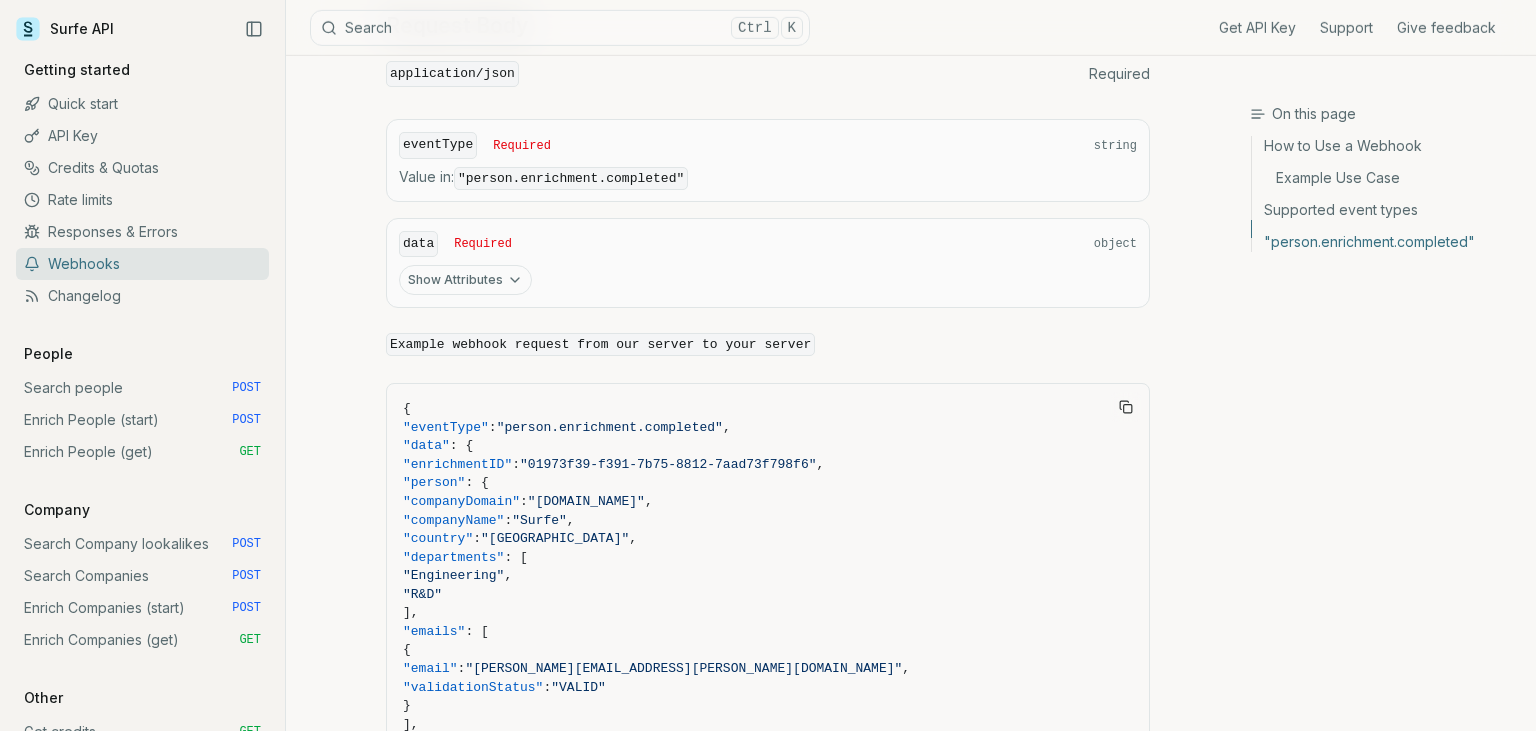 scroll, scrollTop: 1663, scrollLeft: 0, axis: vertical 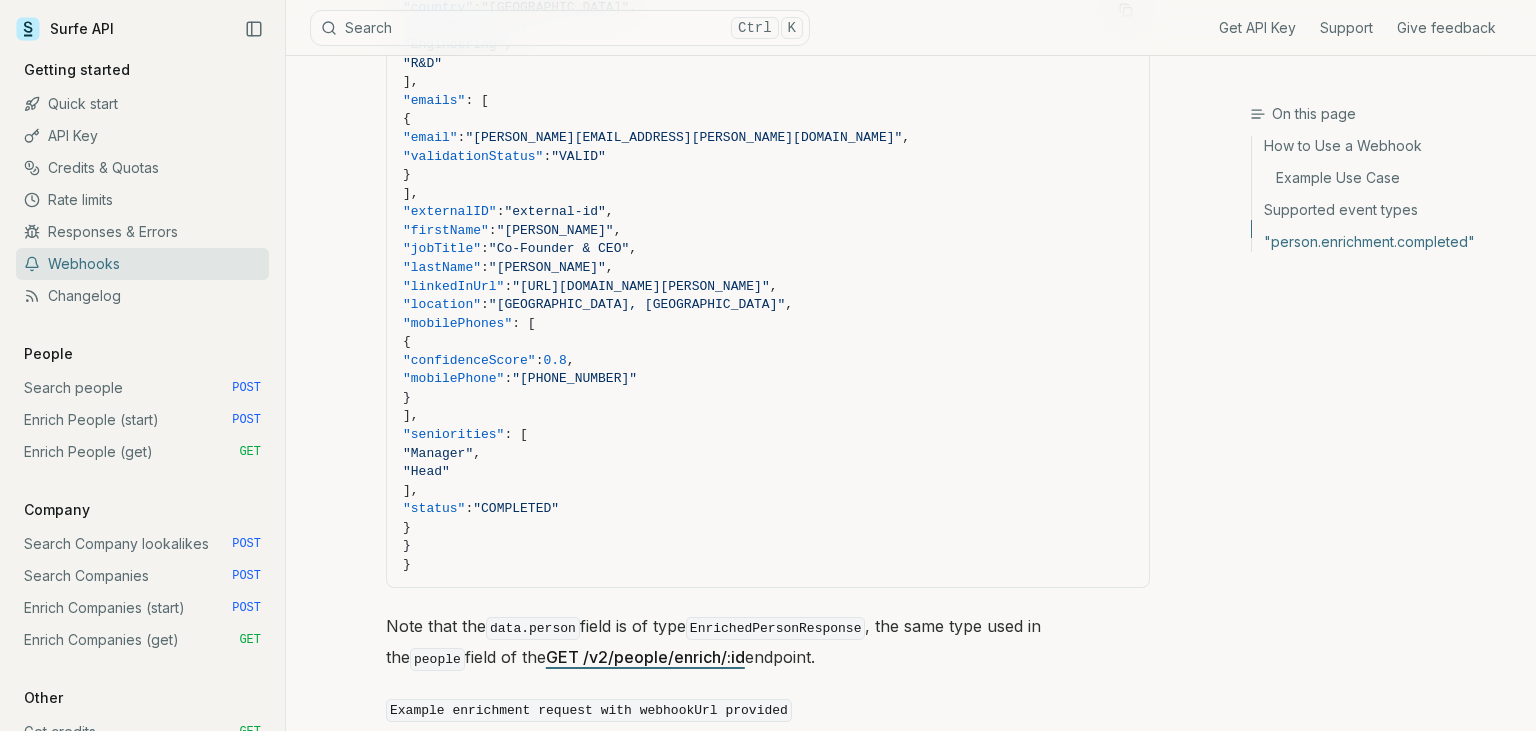 click on "Webhooks" at bounding box center (142, 264) 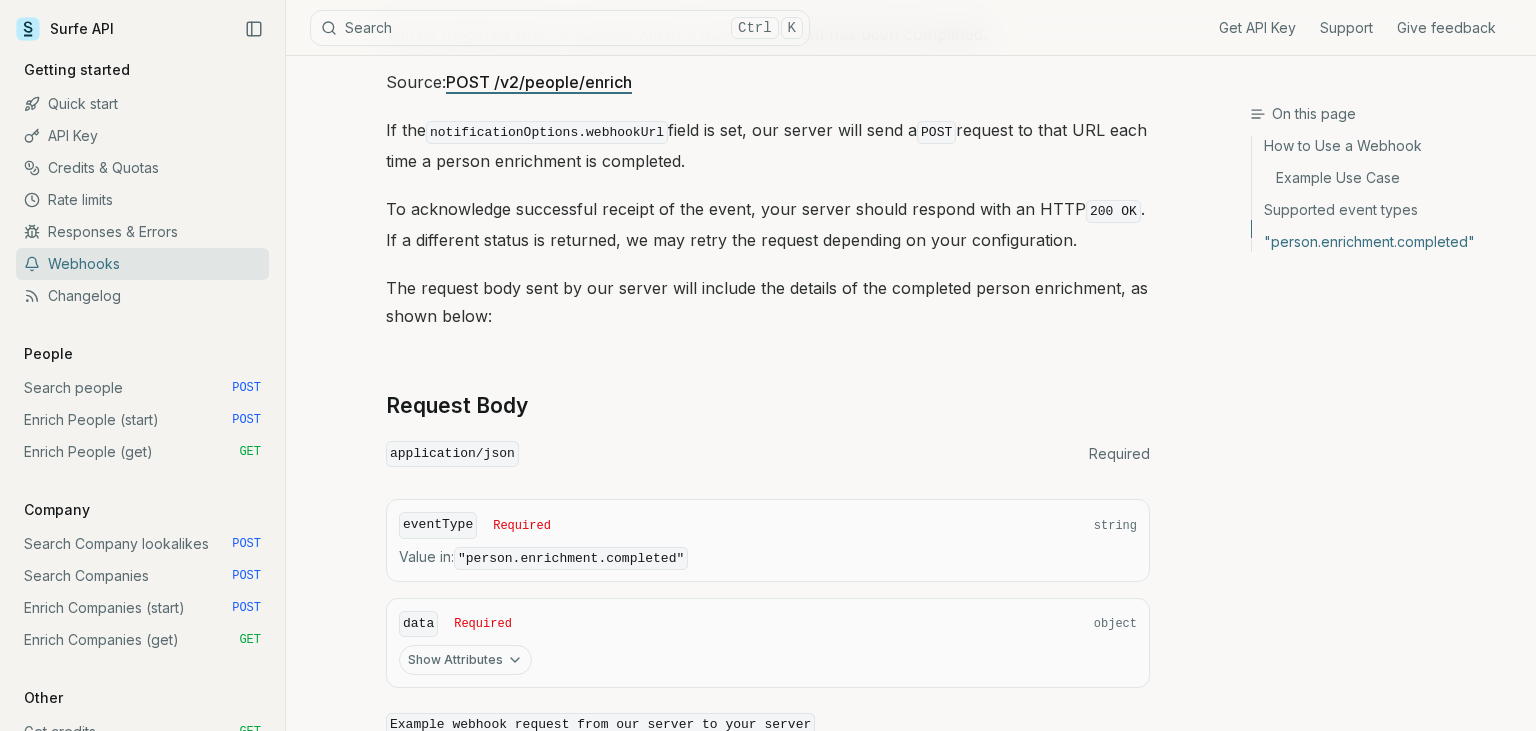 scroll, scrollTop: 1248, scrollLeft: 0, axis: vertical 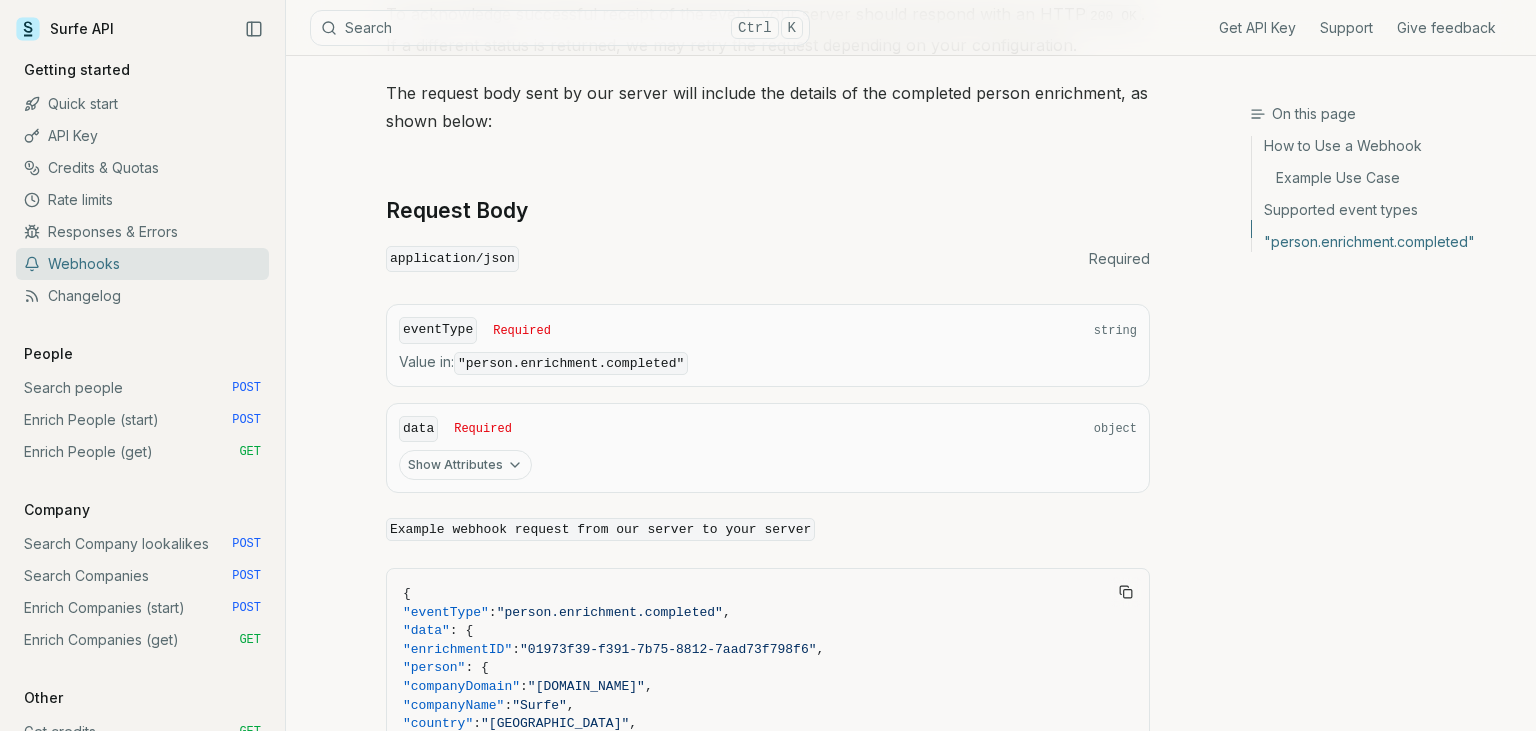 click on "Enrich People (start)   POST" at bounding box center [142, 420] 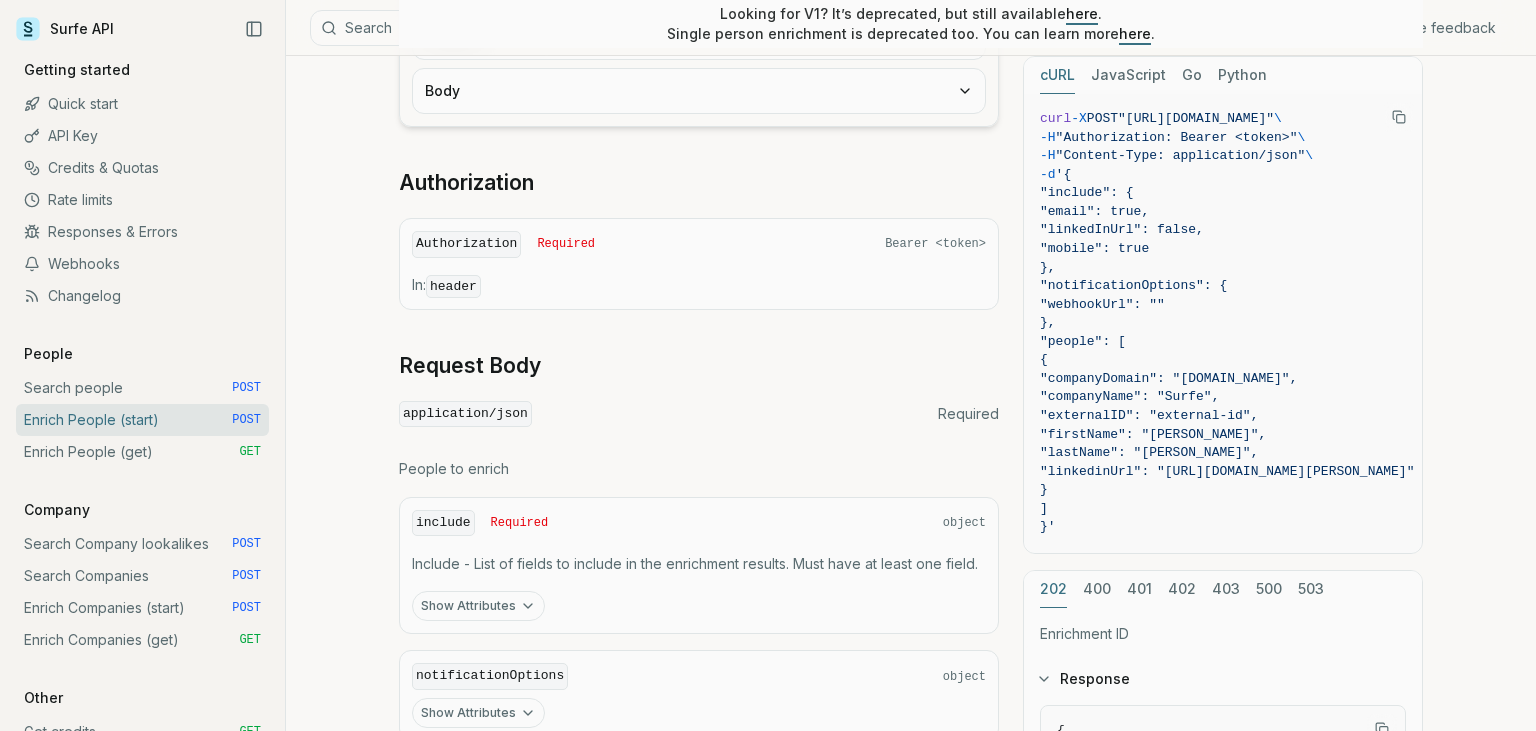 scroll, scrollTop: 722, scrollLeft: 0, axis: vertical 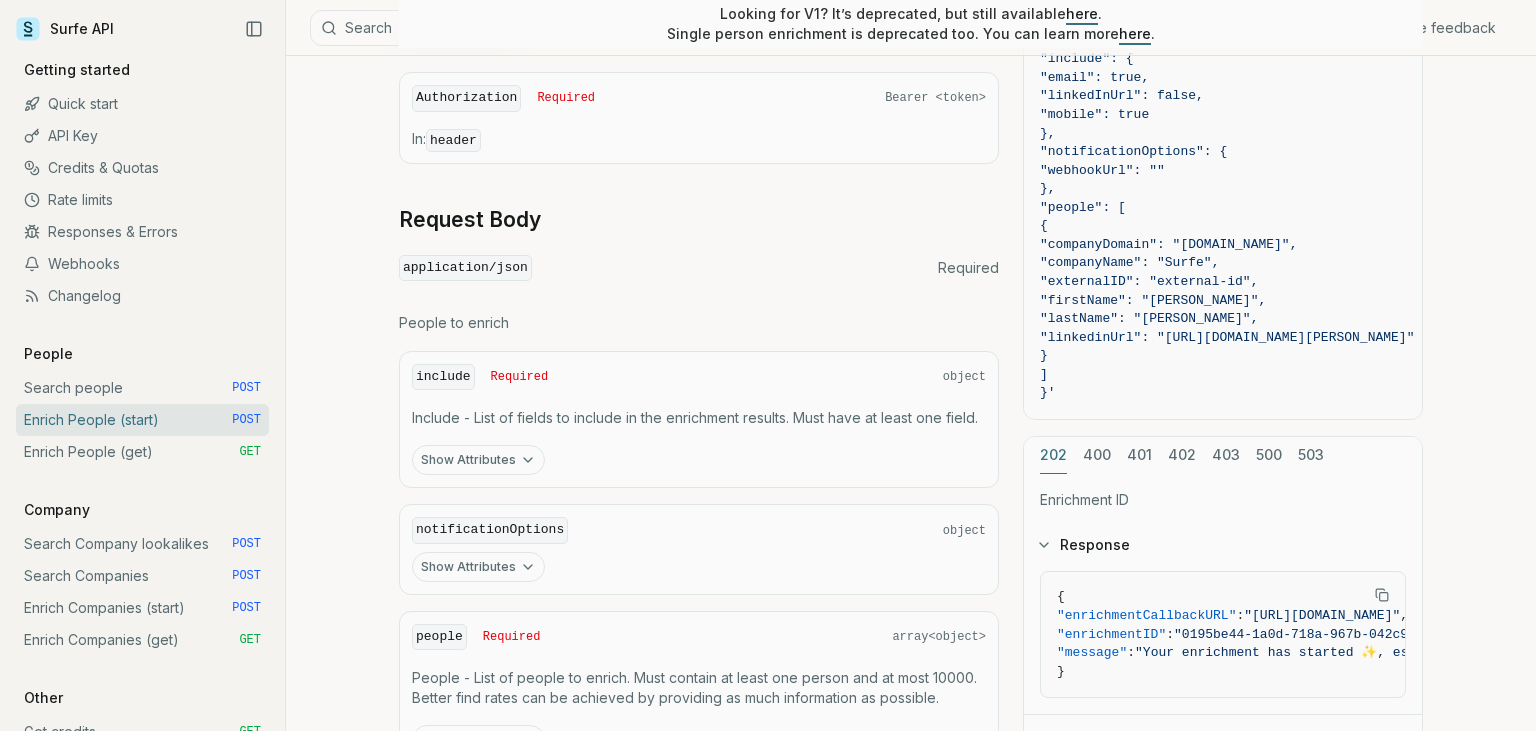 click 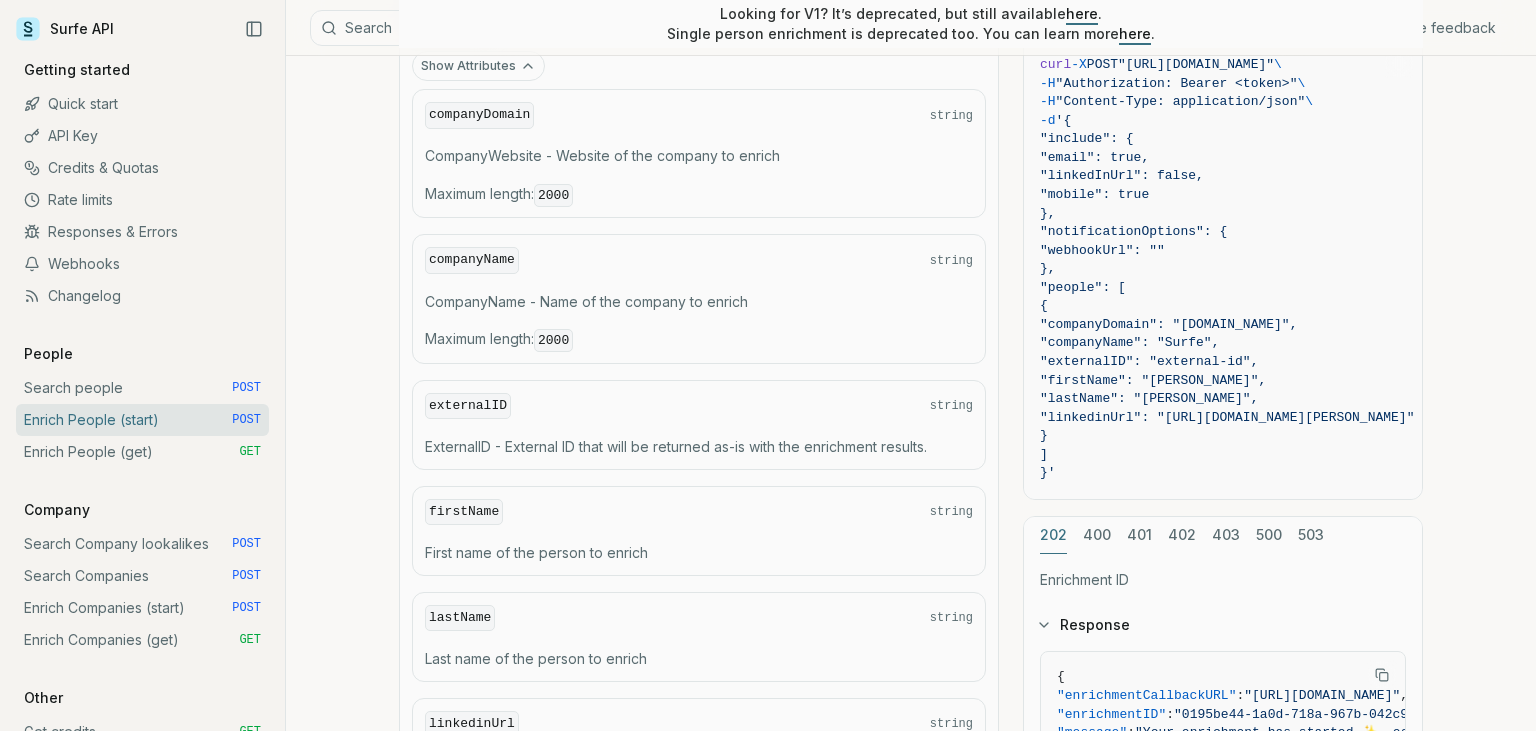 scroll, scrollTop: 1397, scrollLeft: 0, axis: vertical 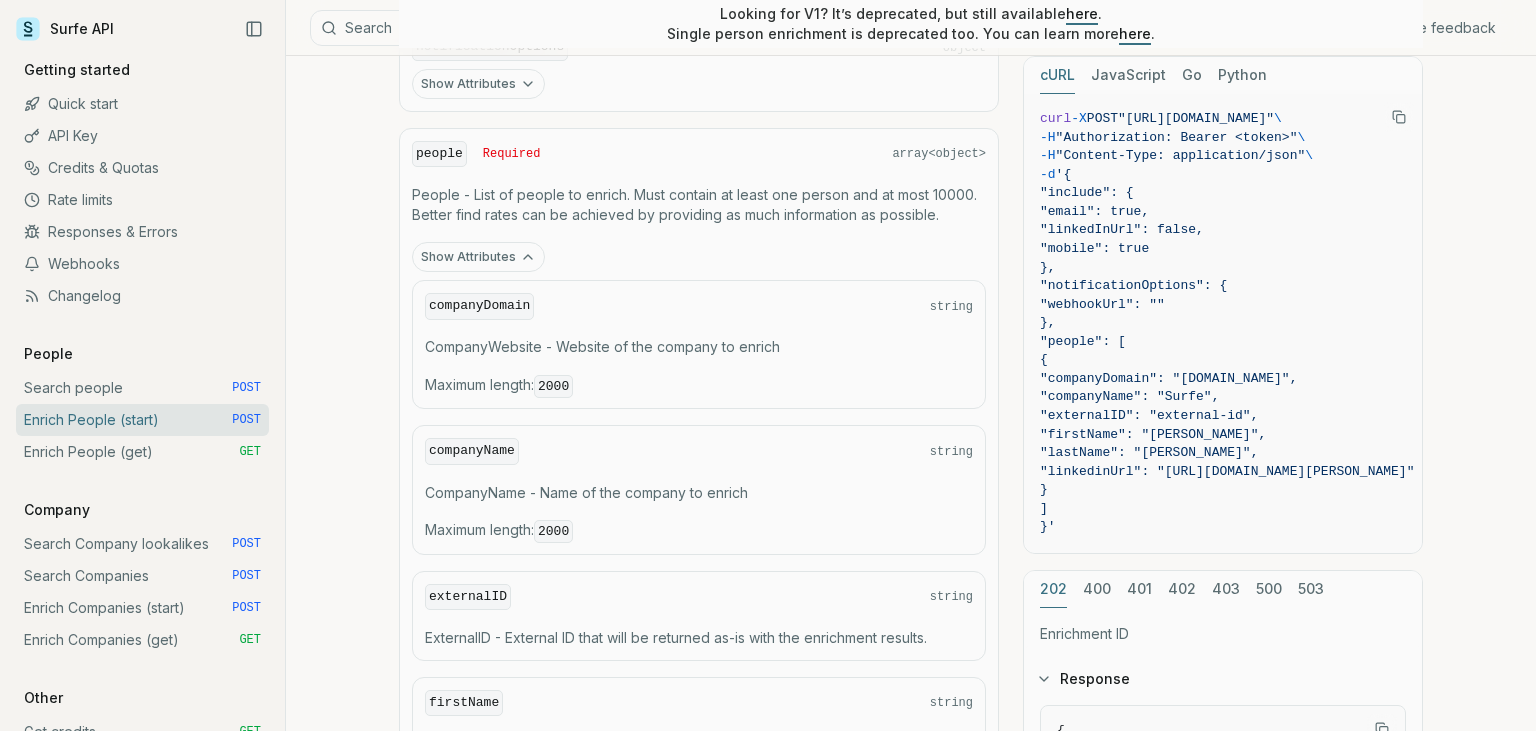 drag, startPoint x: 1143, startPoint y: 718, endPoint x: 982, endPoint y: 716, distance: 161.01242 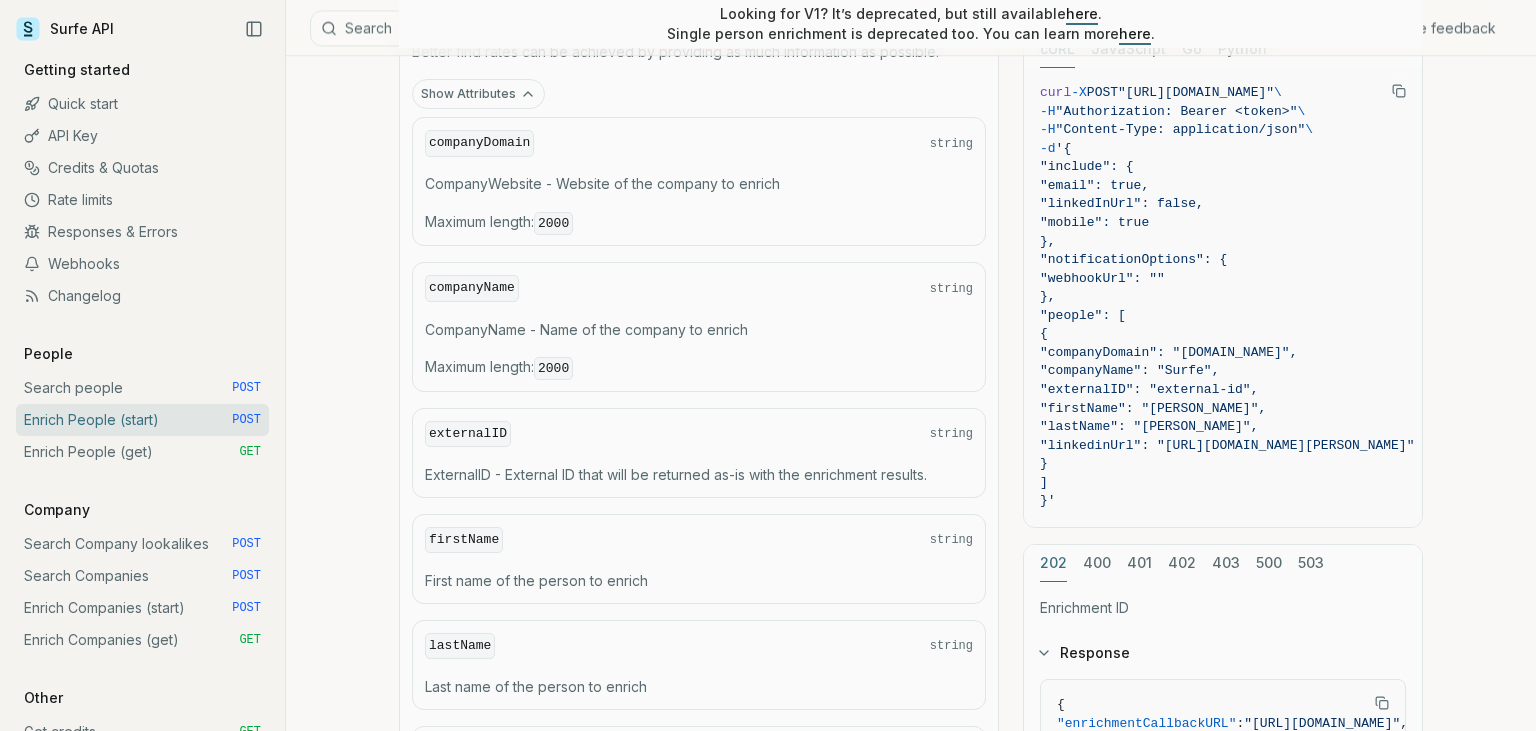 scroll, scrollTop: 1397, scrollLeft: 0, axis: vertical 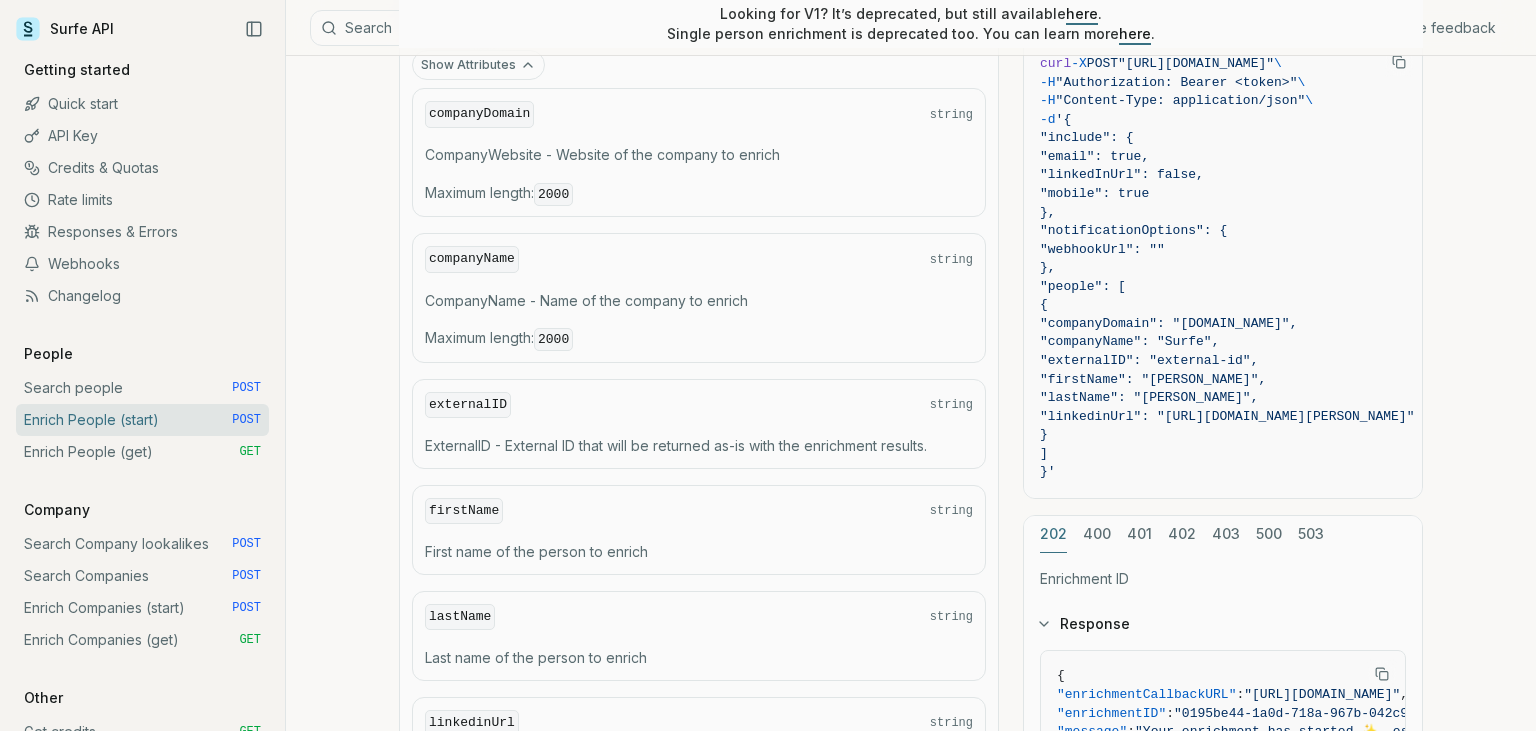 click on "Webhooks" at bounding box center (142, 264) 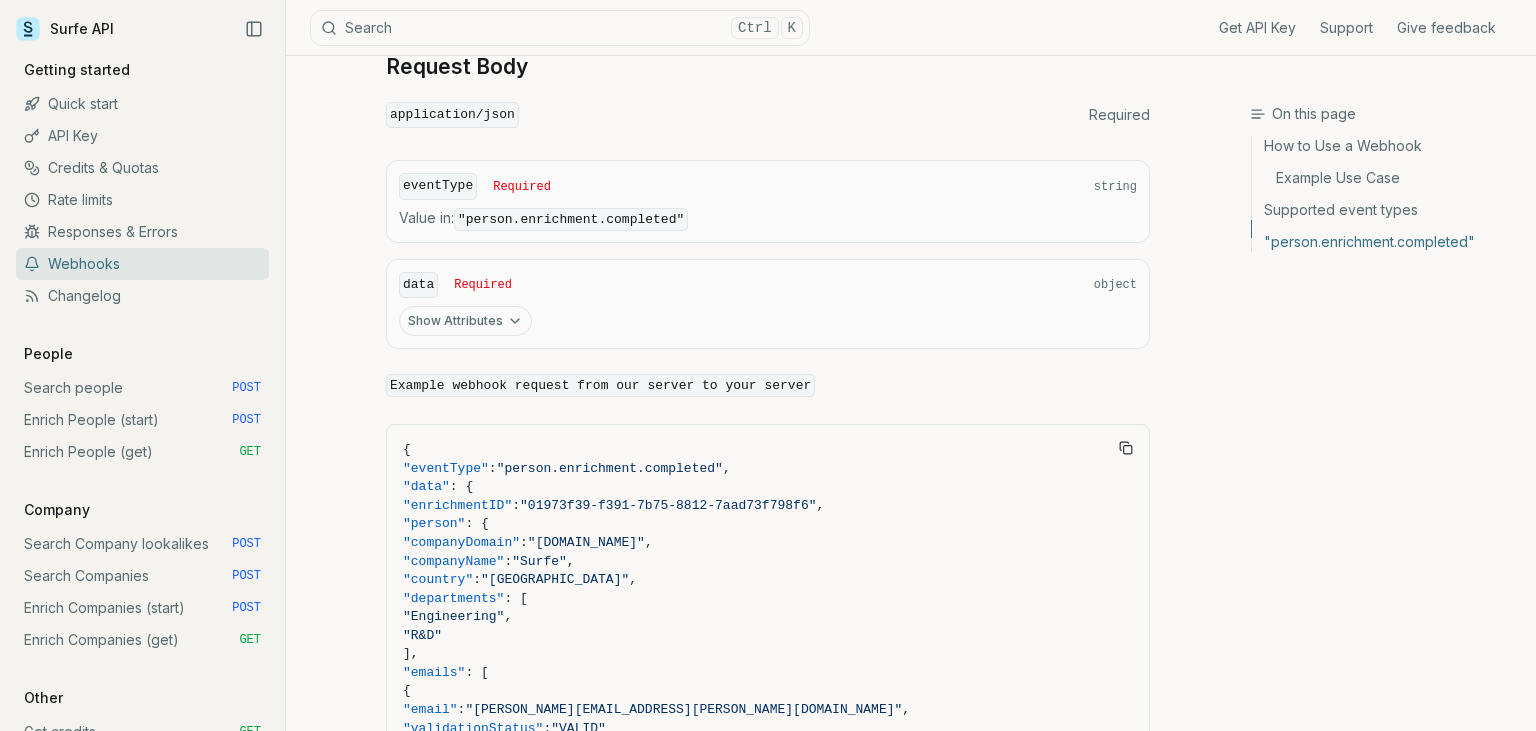scroll, scrollTop: 1632, scrollLeft: 0, axis: vertical 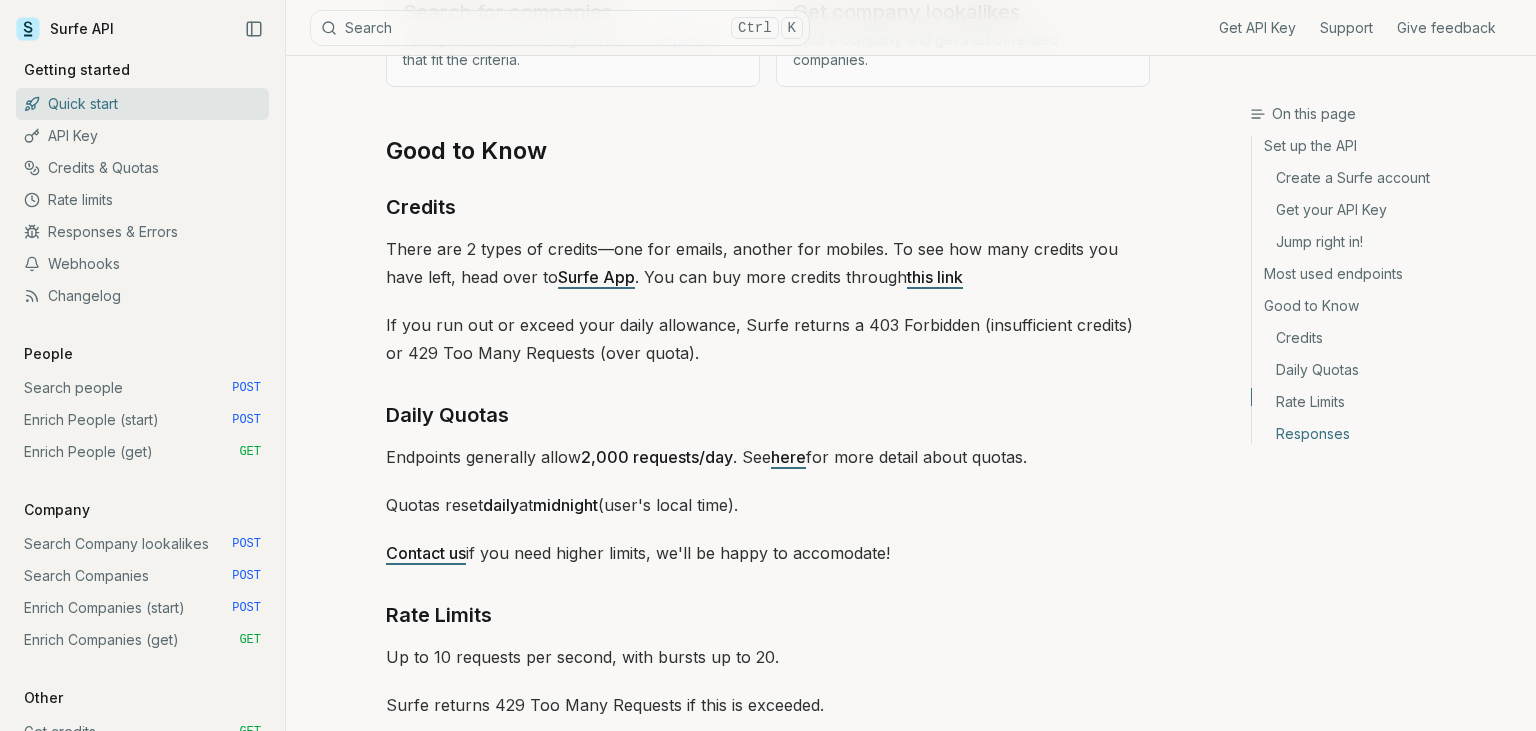 click on "Get credits   GET" at bounding box center (142, 732) 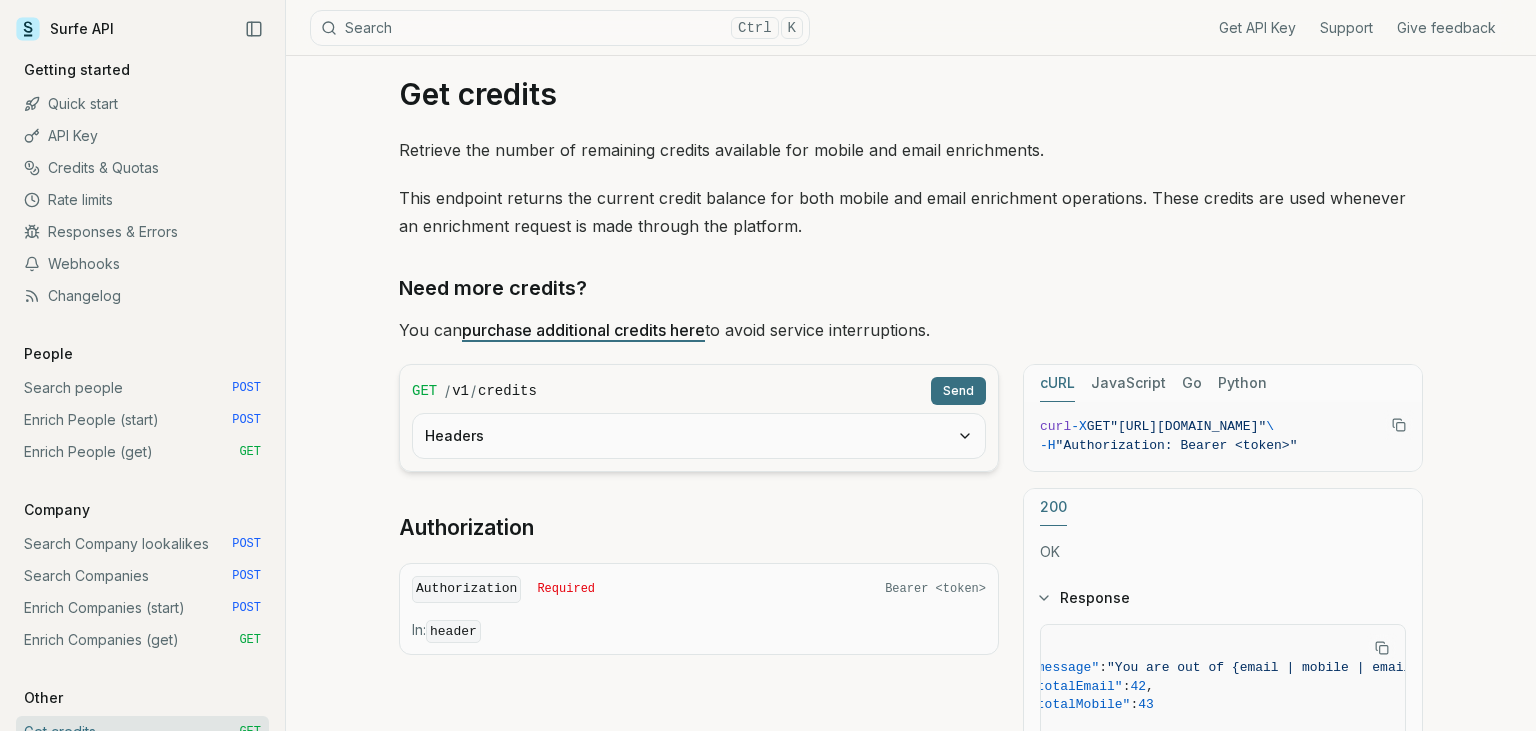 scroll, scrollTop: 0, scrollLeft: 0, axis: both 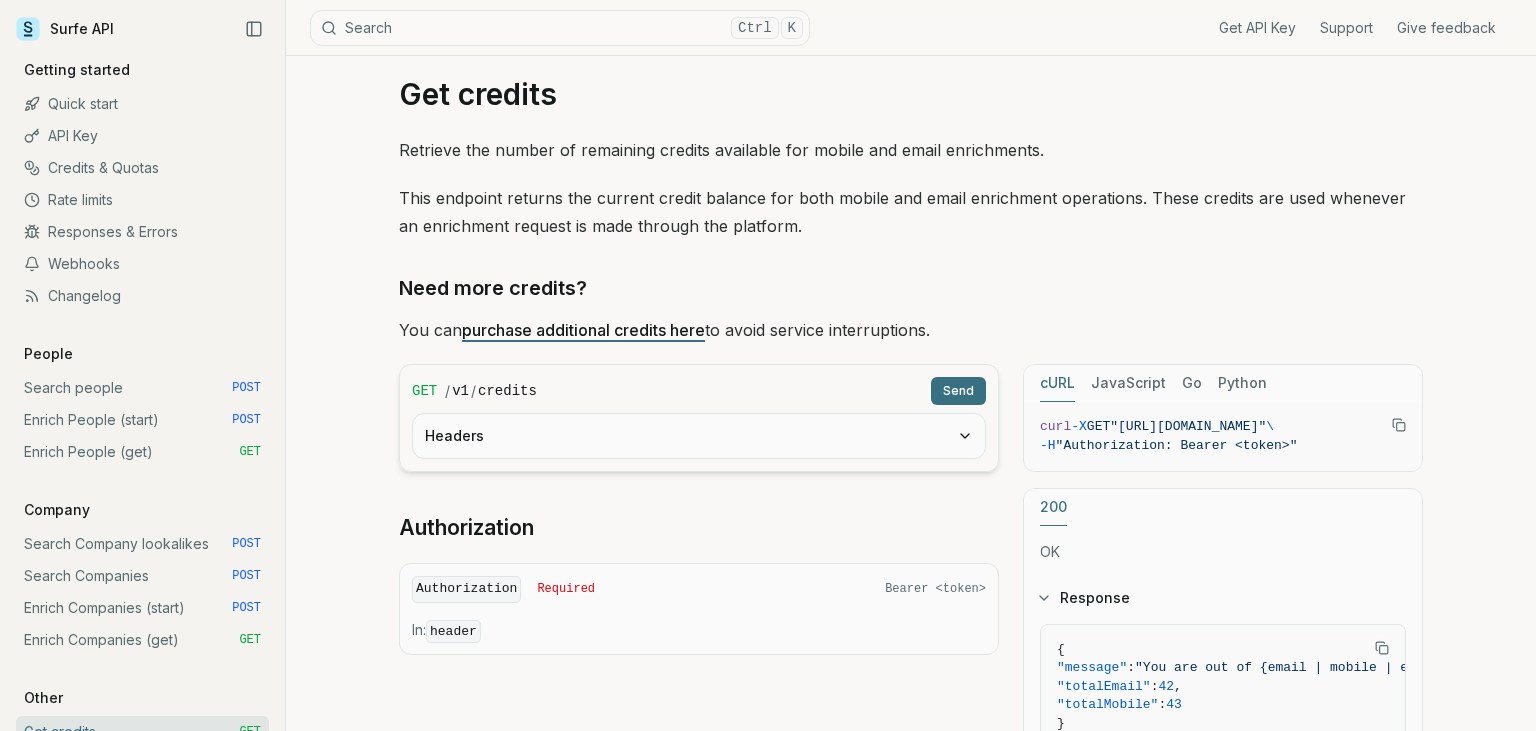 drag, startPoint x: 1117, startPoint y: 663, endPoint x: 823, endPoint y: 685, distance: 294.822 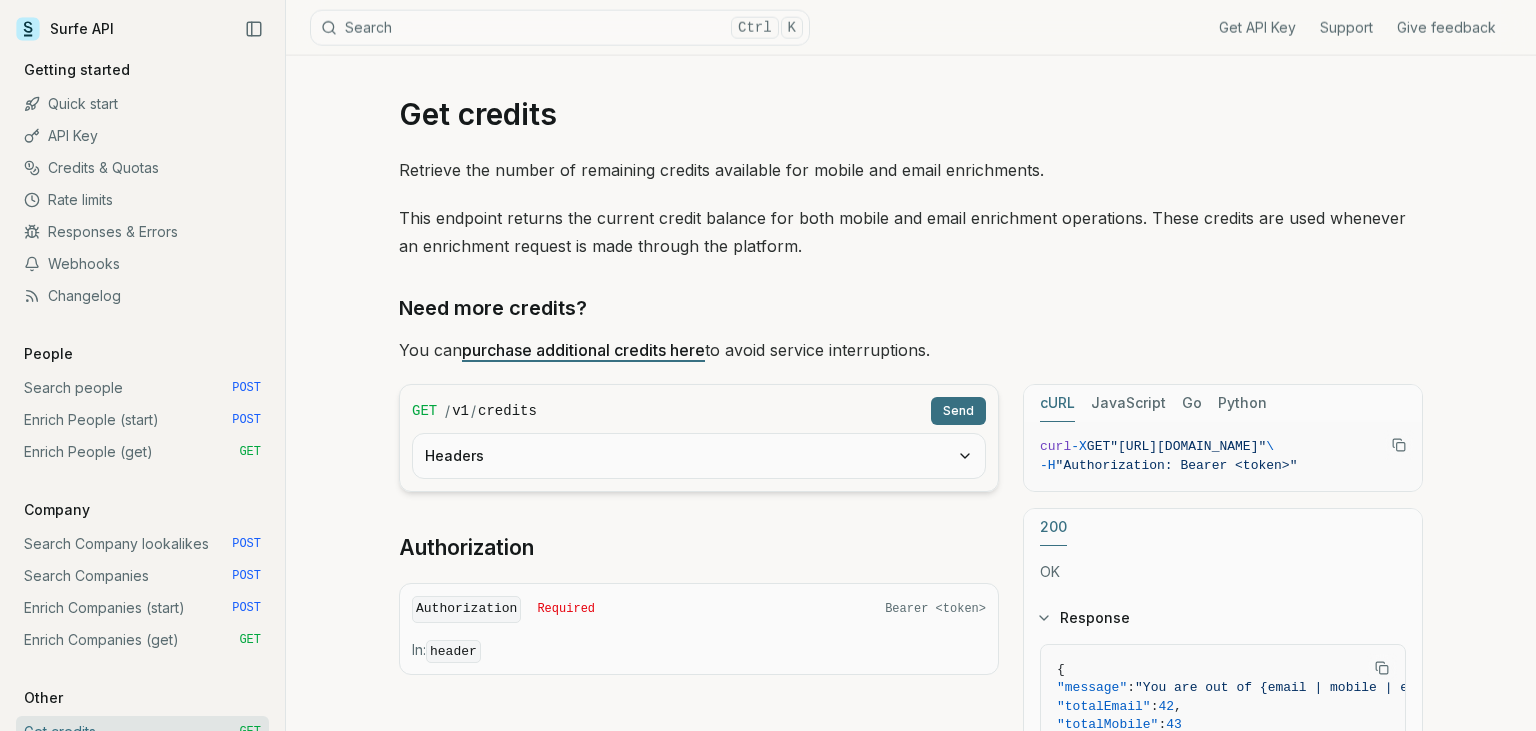 scroll, scrollTop: 0, scrollLeft: 0, axis: both 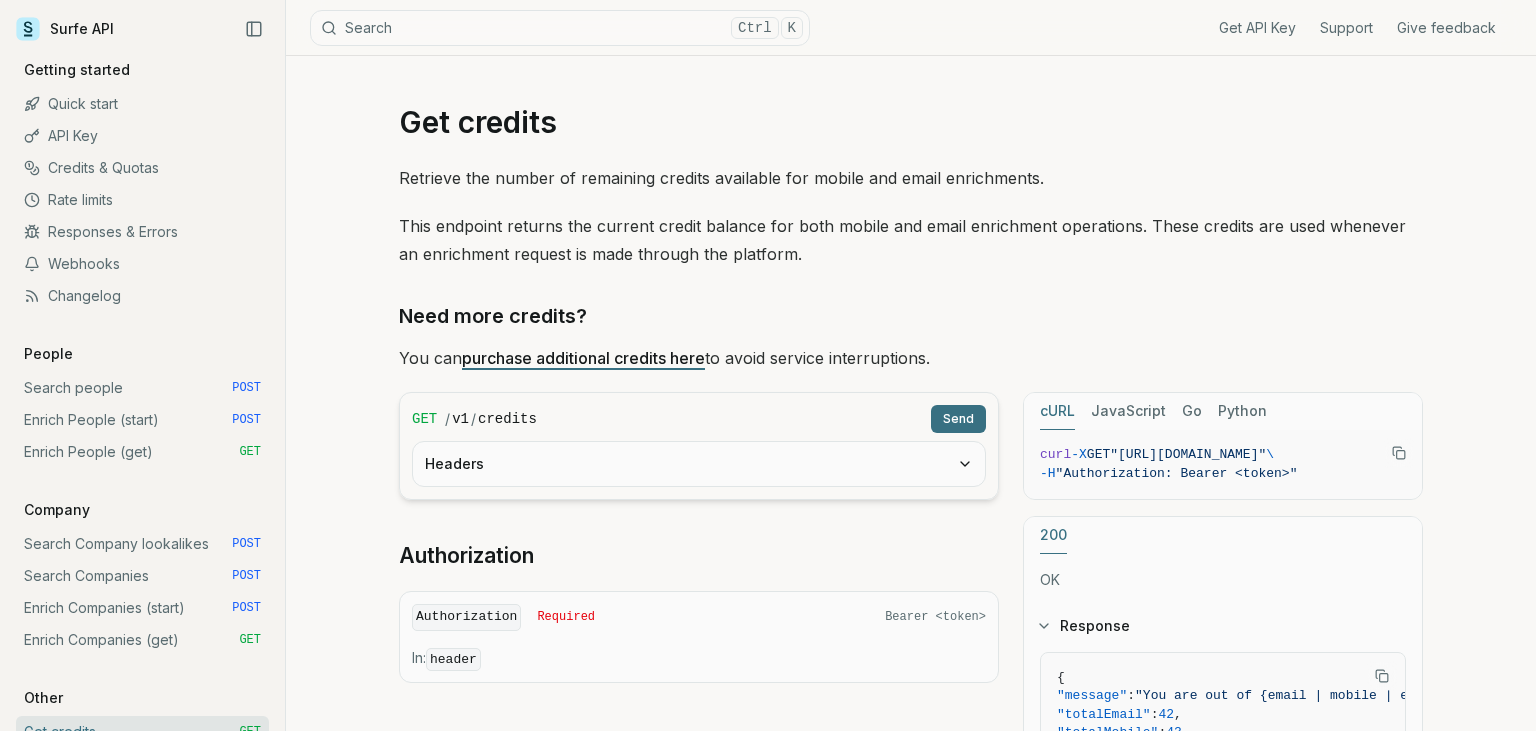drag, startPoint x: 1137, startPoint y: 398, endPoint x: 1362, endPoint y: 398, distance: 225 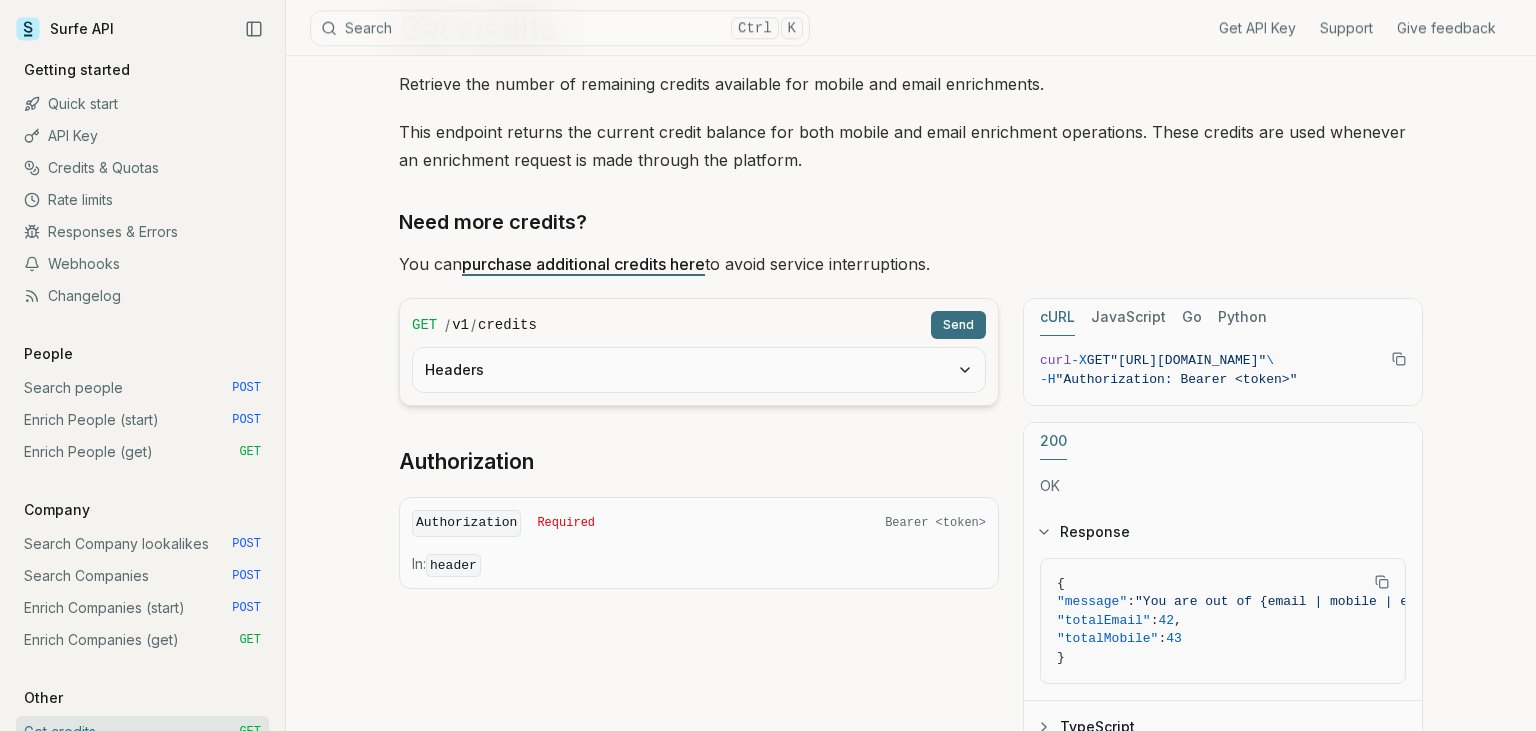 scroll, scrollTop: 96, scrollLeft: 0, axis: vertical 